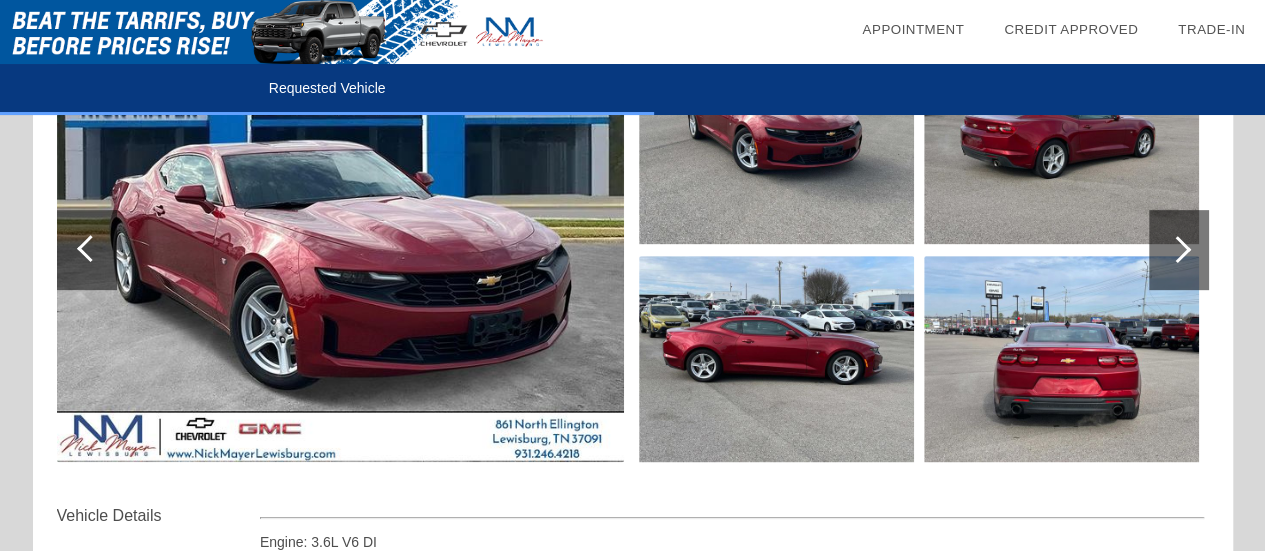 scroll, scrollTop: 300, scrollLeft: 0, axis: vertical 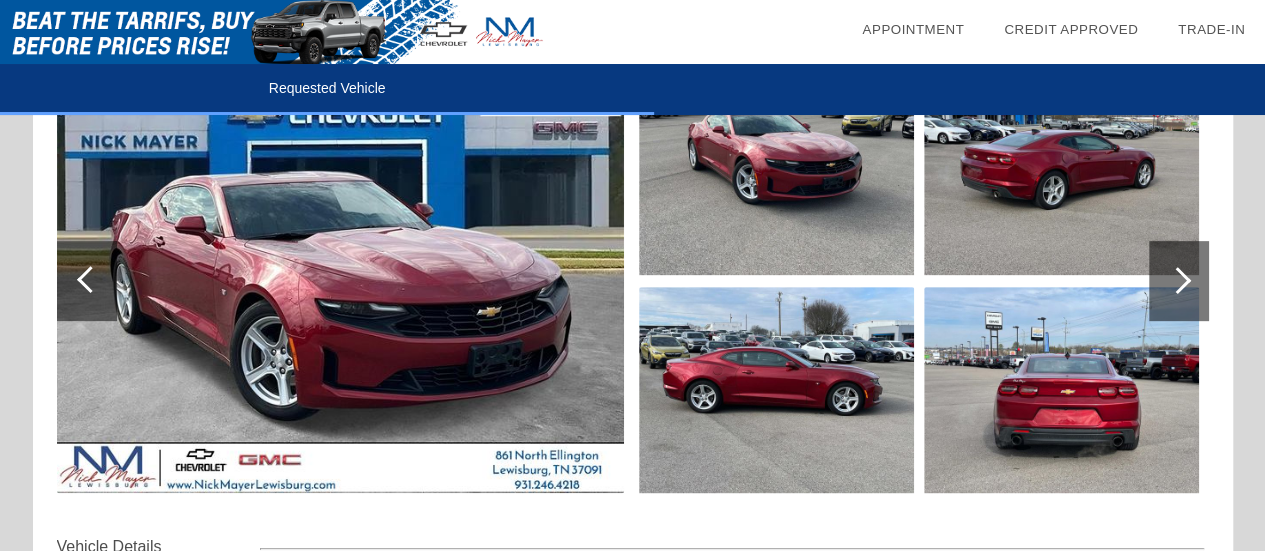 click at bounding box center [1177, 280] 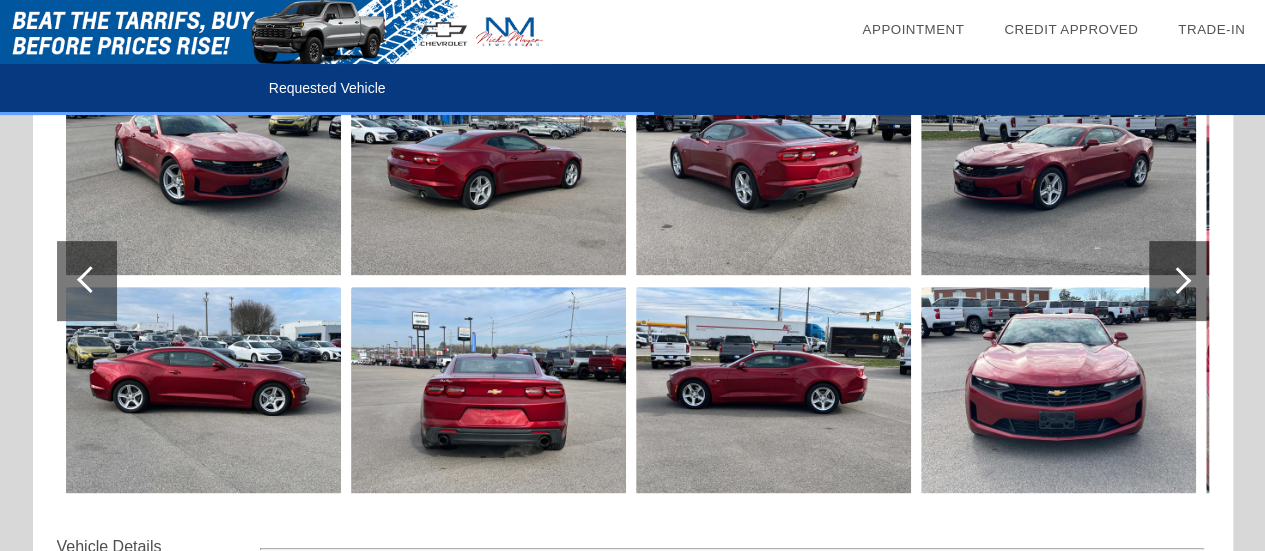 click at bounding box center (1177, 280) 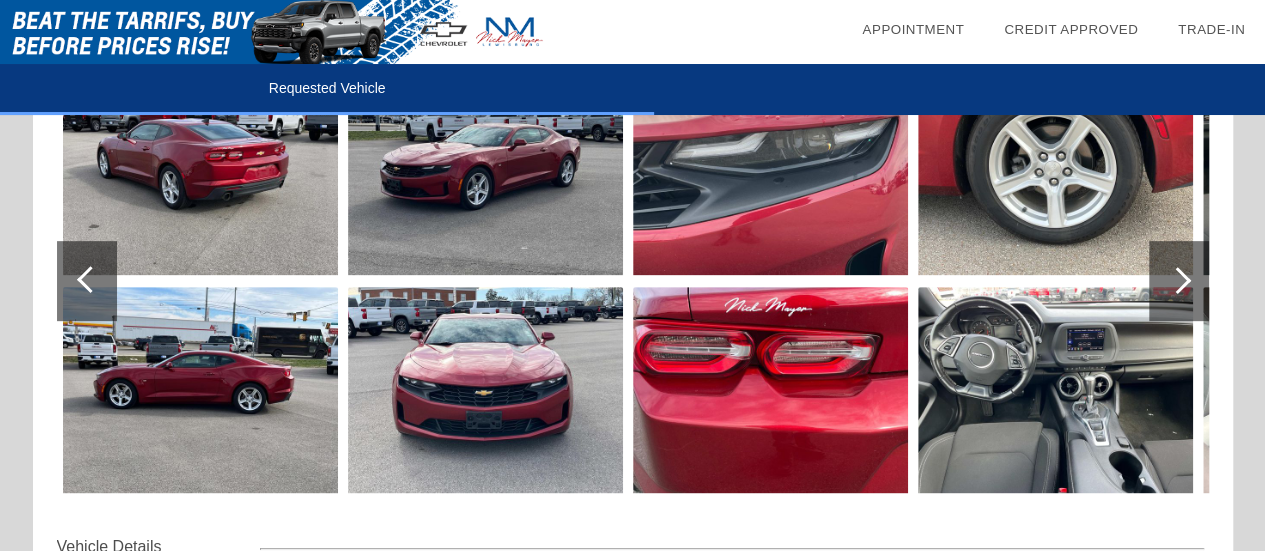 click at bounding box center (1177, 280) 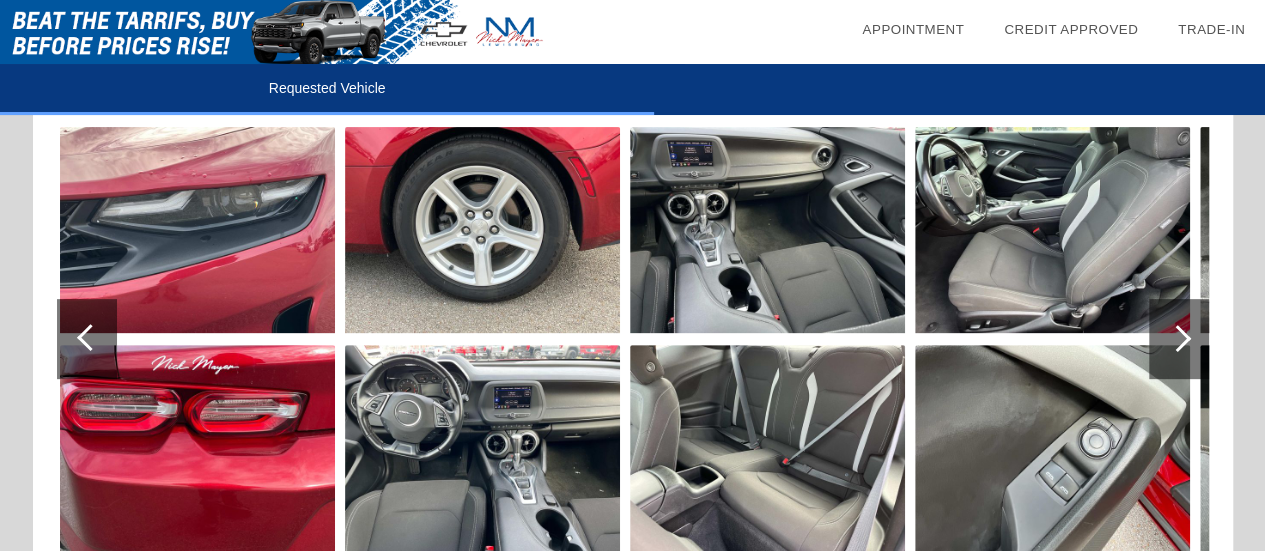 scroll, scrollTop: 200, scrollLeft: 0, axis: vertical 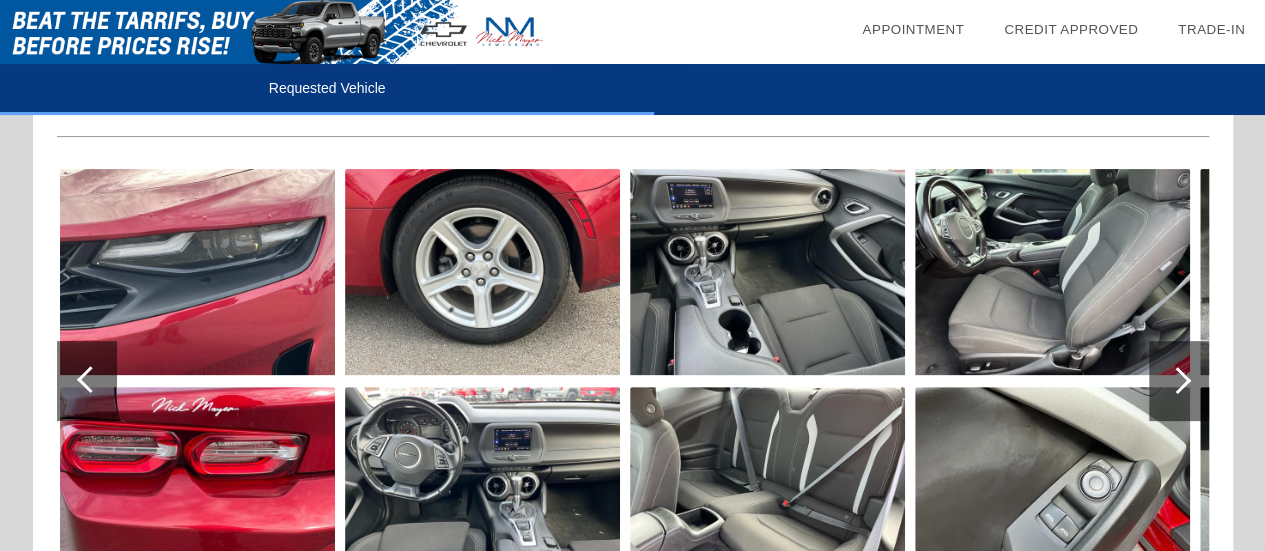 click at bounding box center (1177, 380) 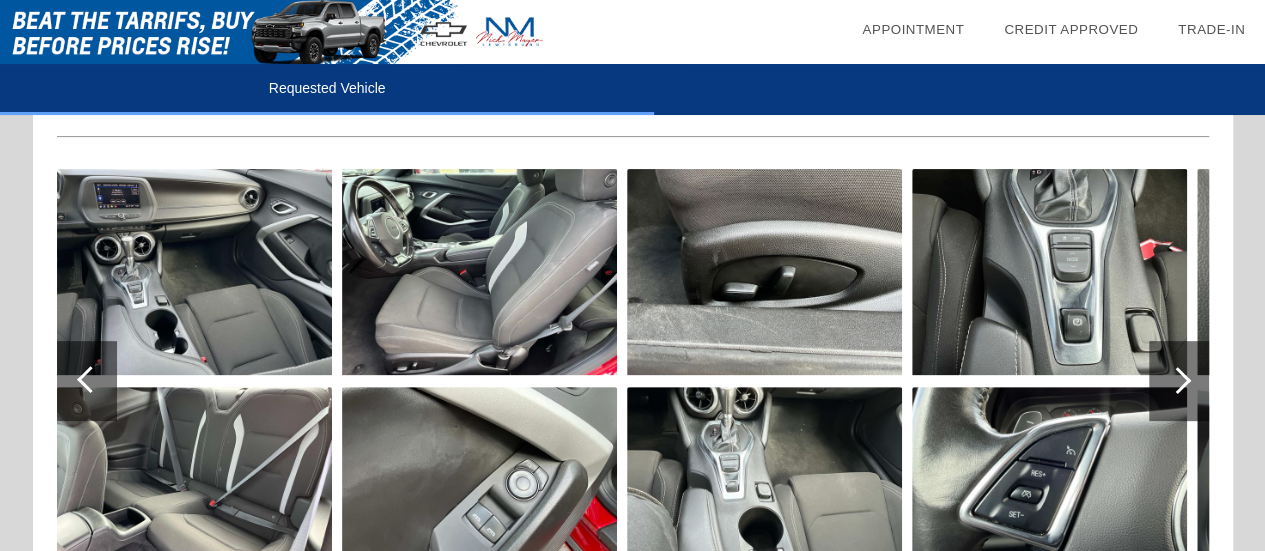 click at bounding box center [1177, 380] 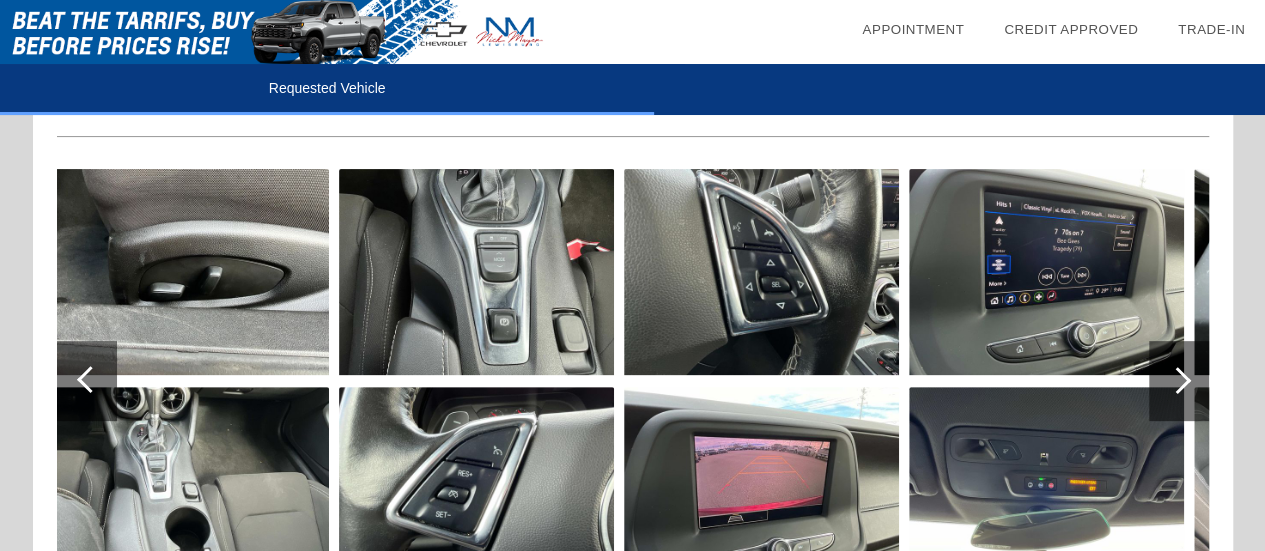 click at bounding box center [1177, 380] 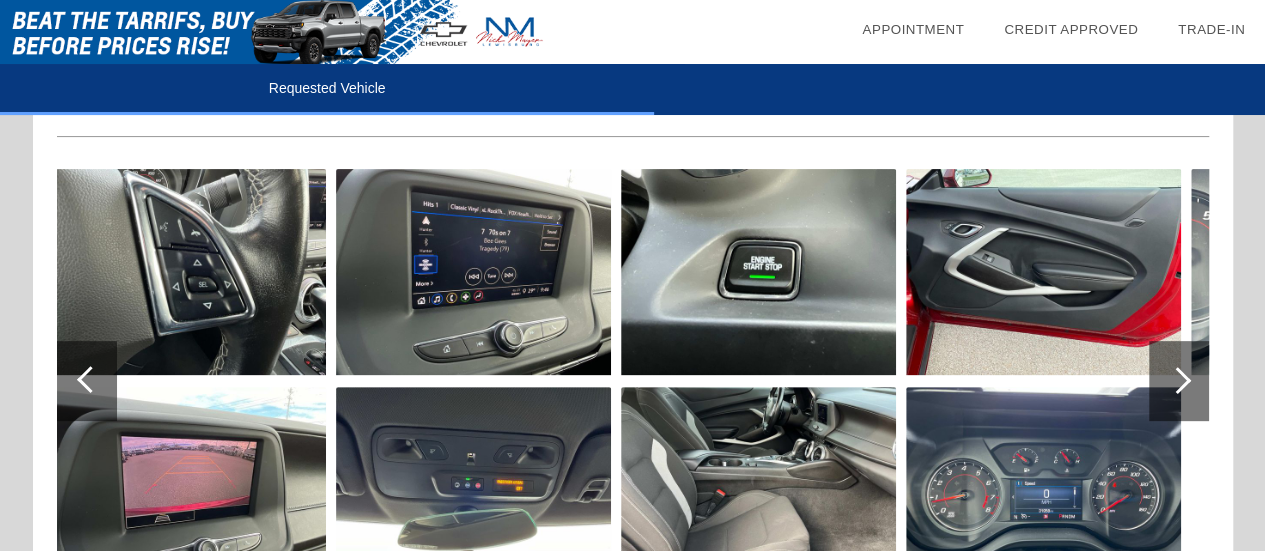 click at bounding box center [1177, 380] 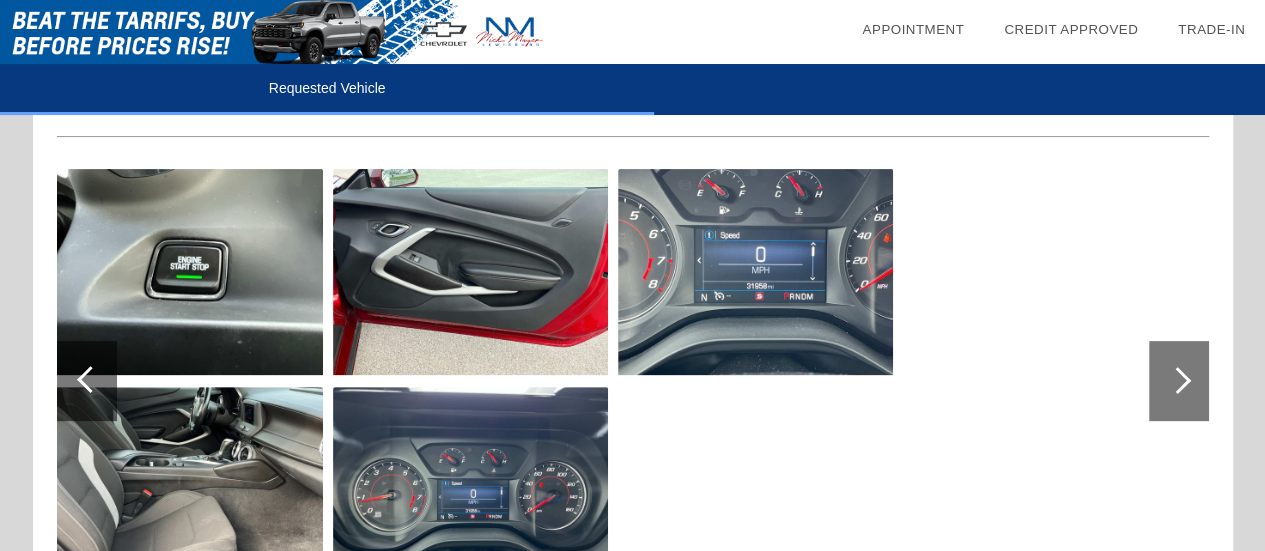 click at bounding box center [90, 379] 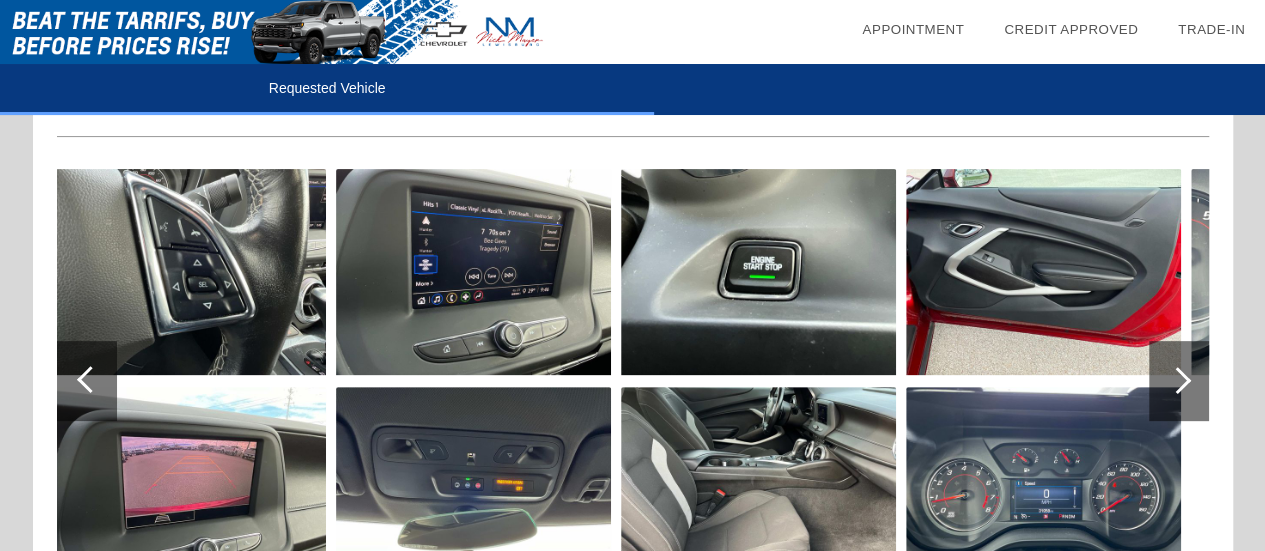 click at bounding box center [90, 379] 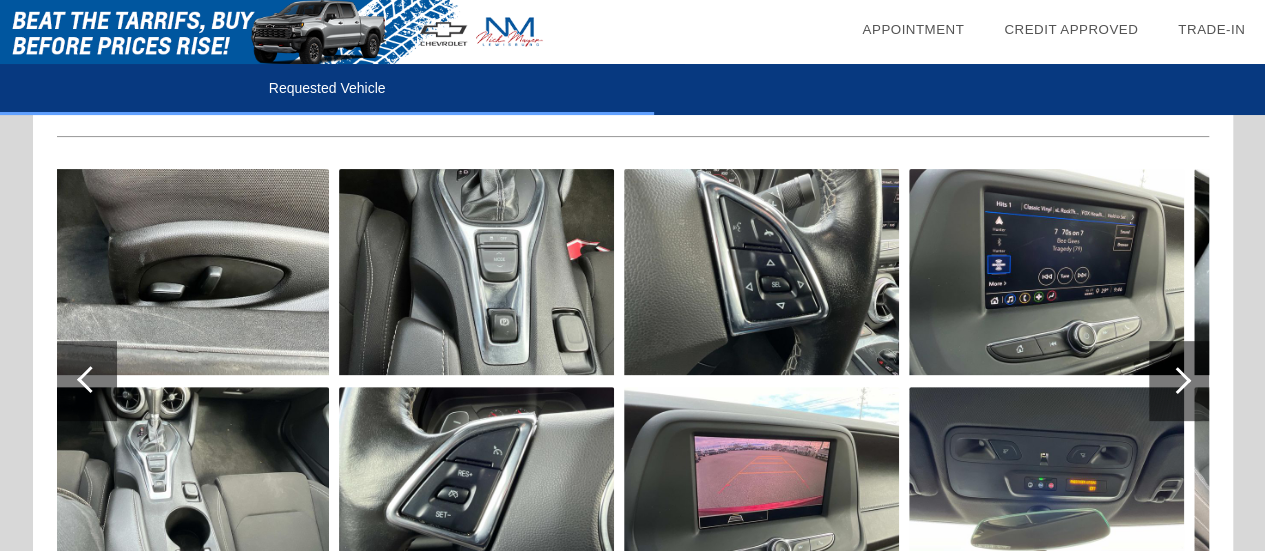 click at bounding box center (90, 379) 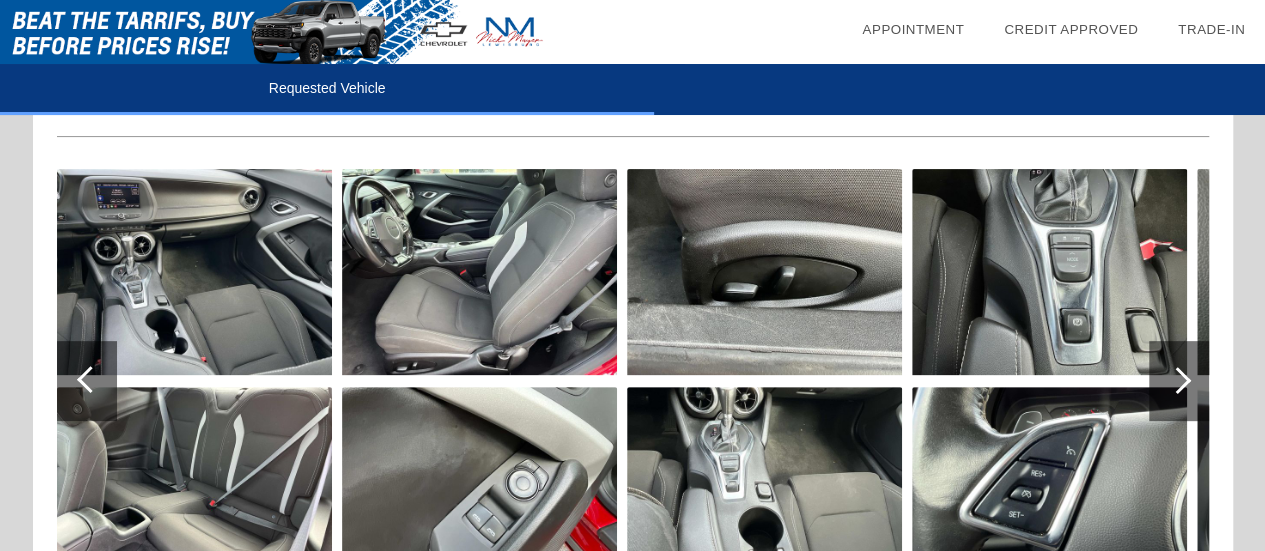 click at bounding box center (90, 379) 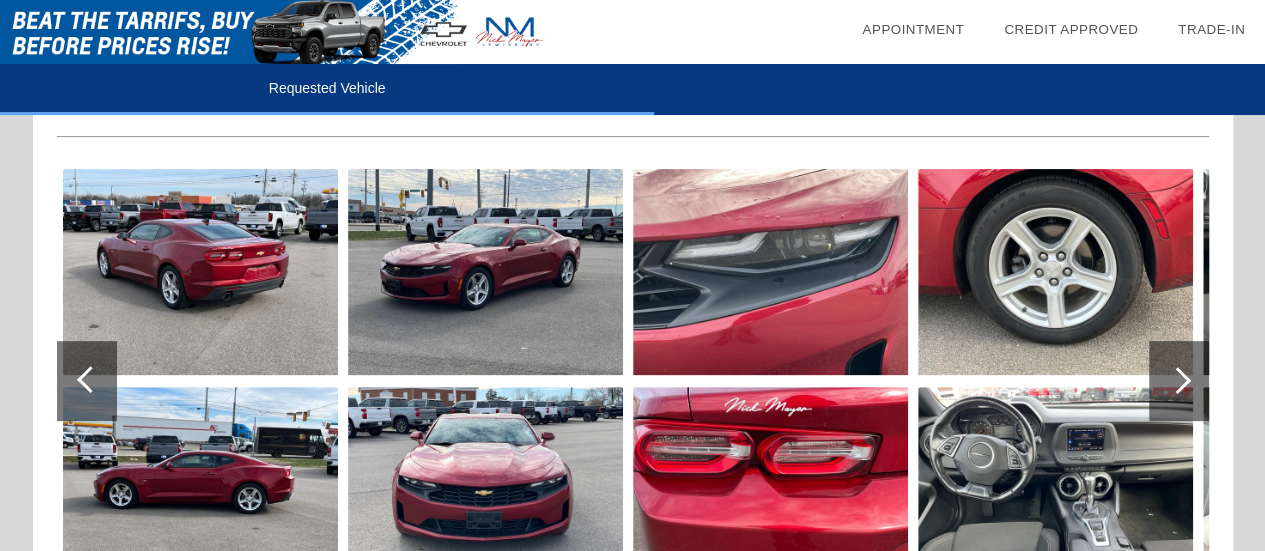click at bounding box center (87, 381) 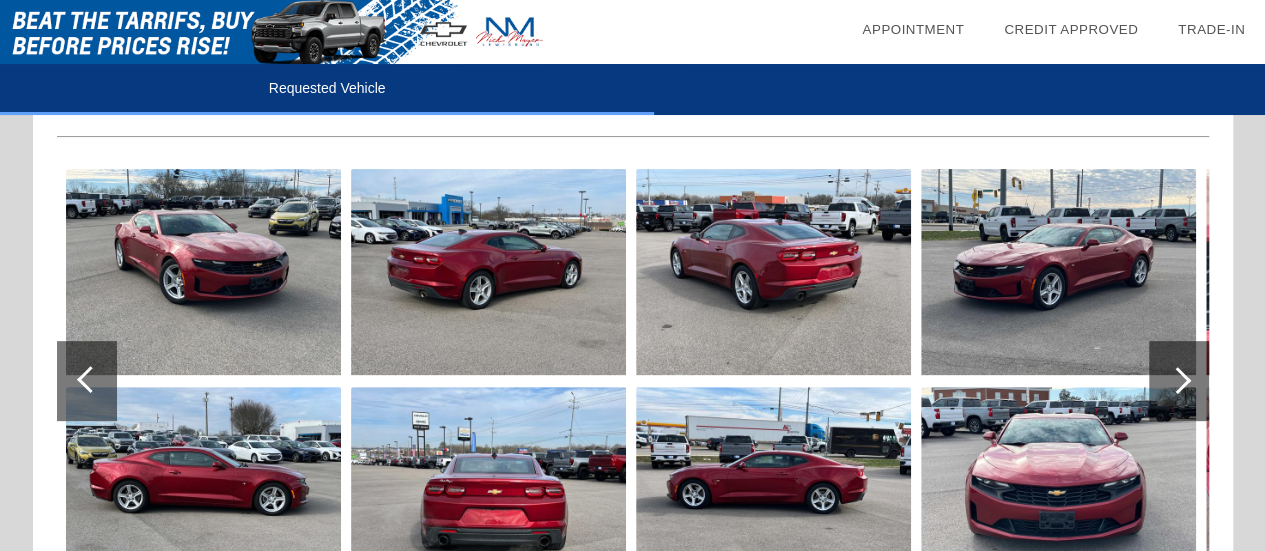 click at bounding box center (203, 272) 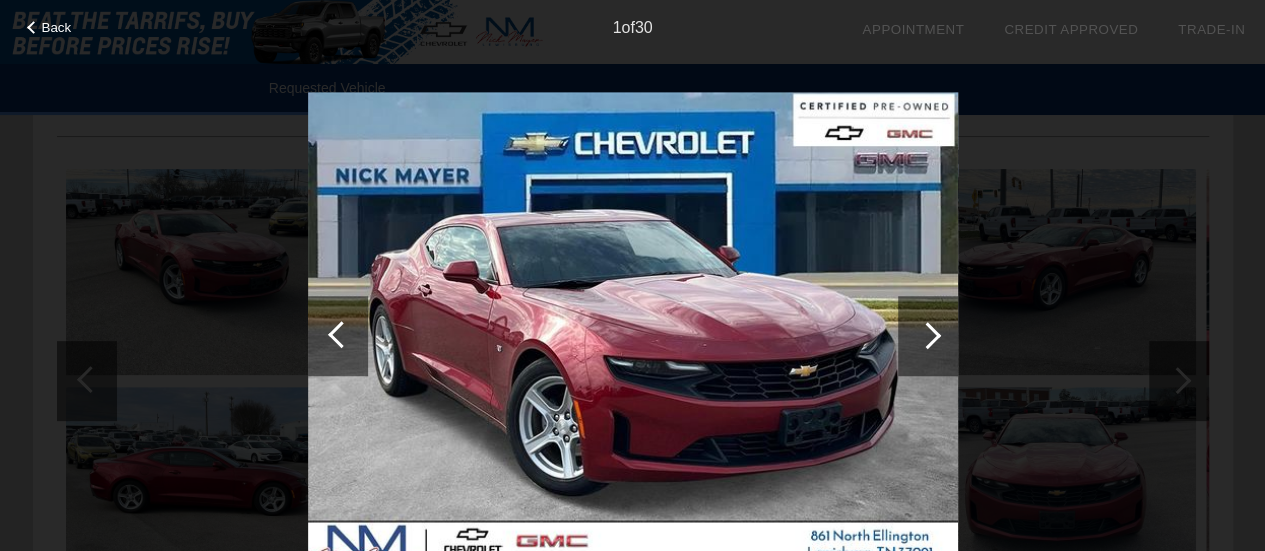 click on "Back
1  of  30" at bounding box center (632, 275) 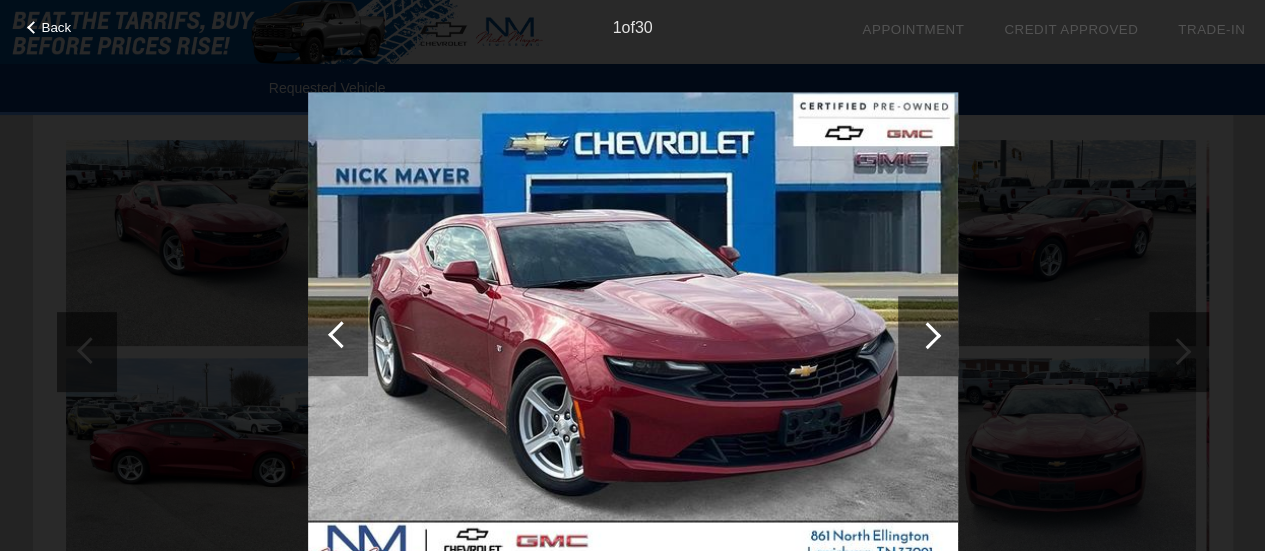 scroll, scrollTop: 200, scrollLeft: 0, axis: vertical 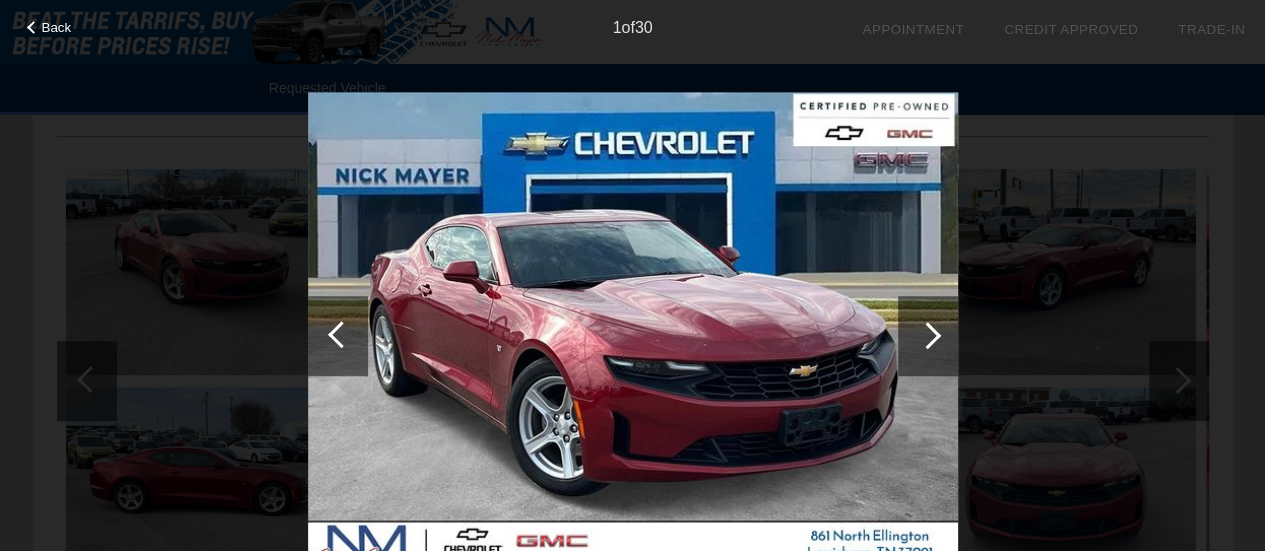 click on "Back" at bounding box center (57, 27) 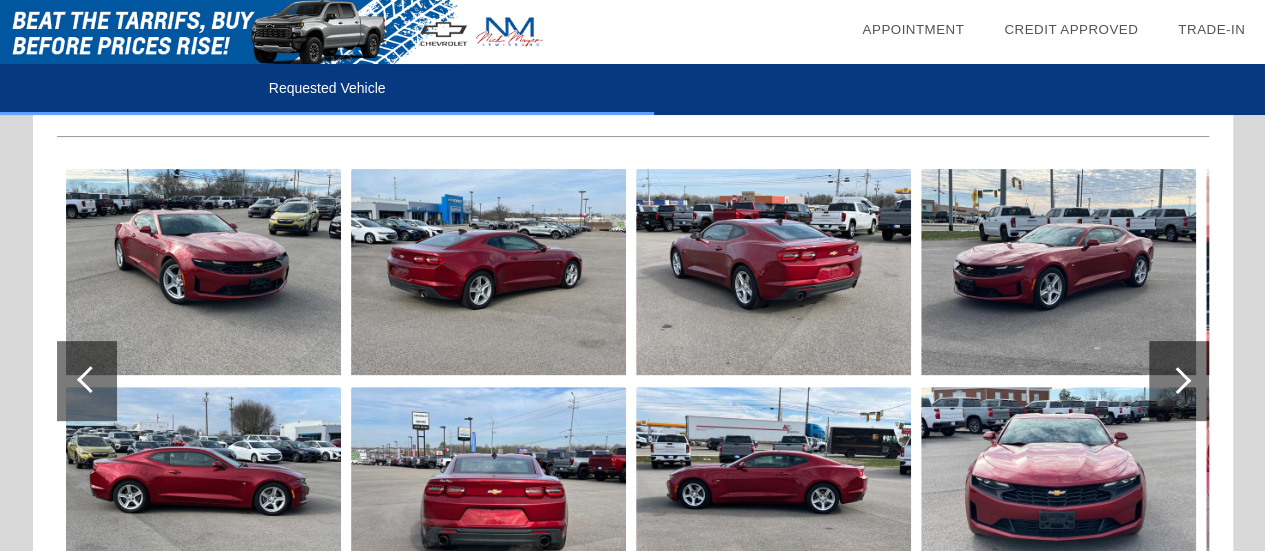 click at bounding box center (90, 379) 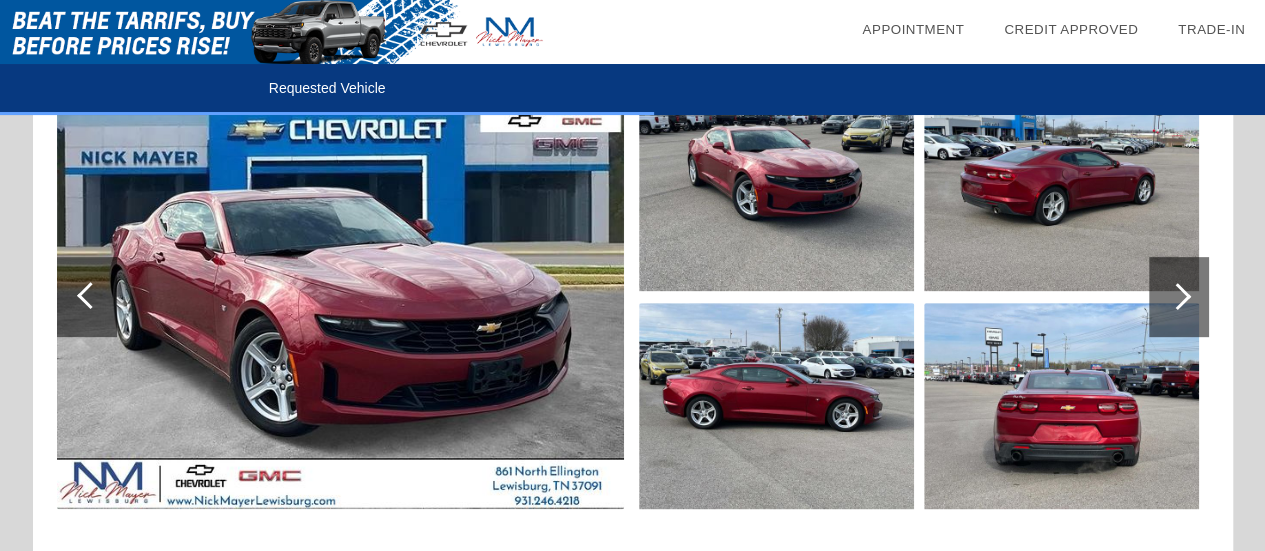 scroll, scrollTop: 300, scrollLeft: 0, axis: vertical 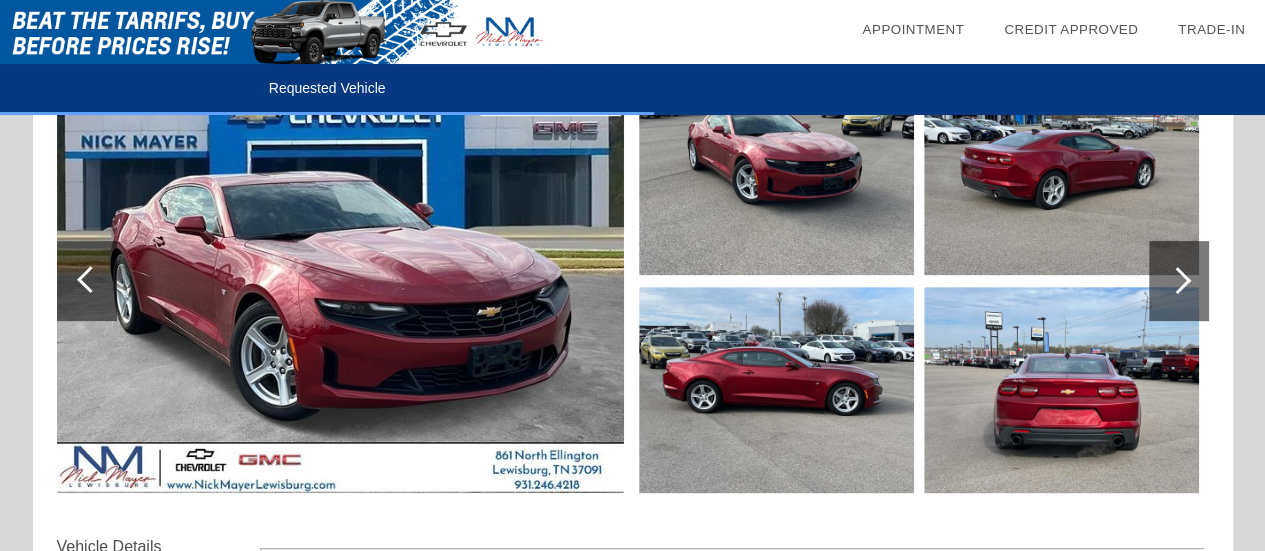 click at bounding box center (1177, 280) 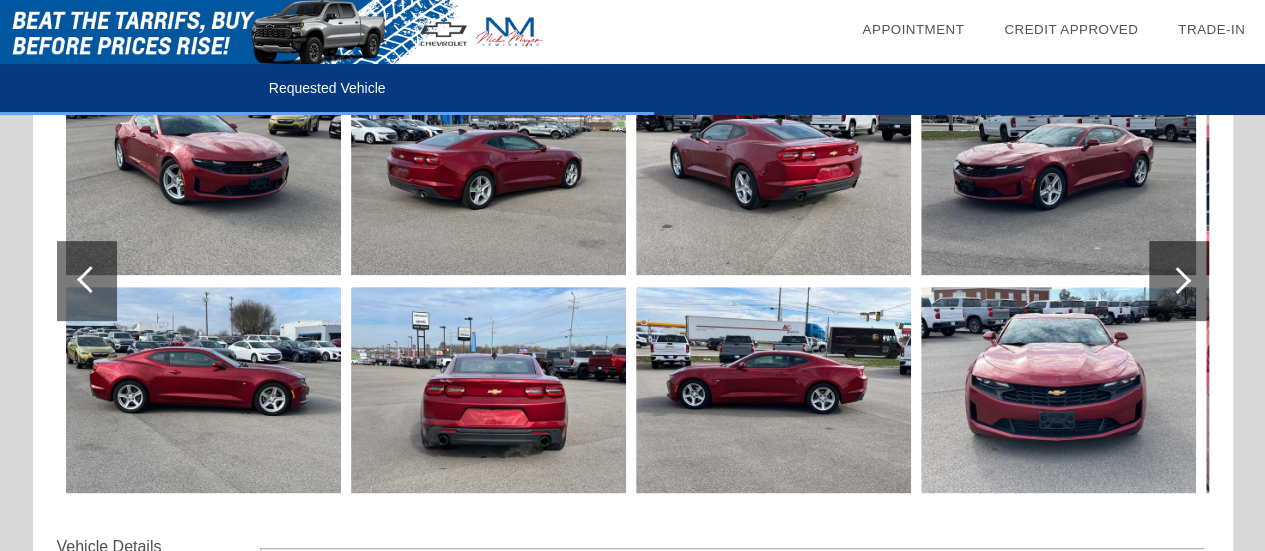 click at bounding box center (1177, 280) 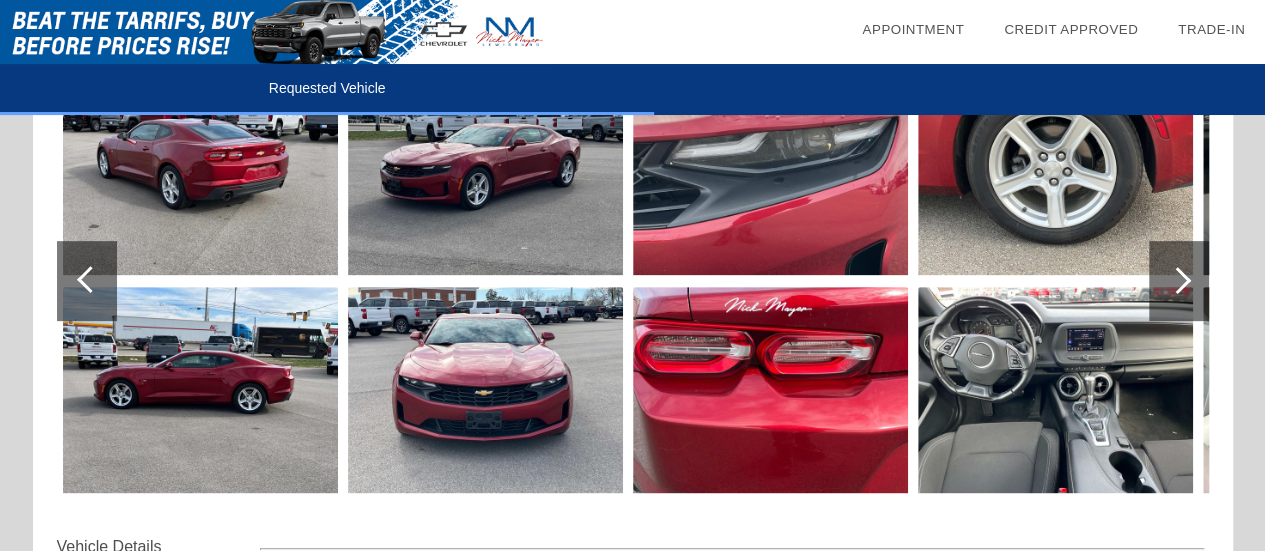 click at bounding box center (1177, 280) 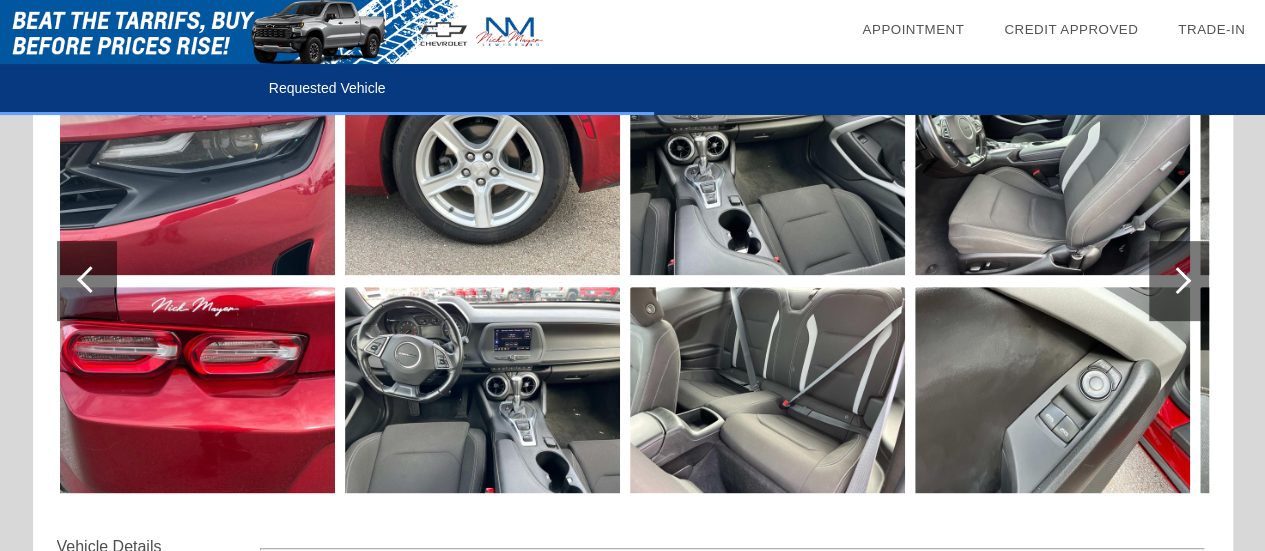 click at bounding box center (482, 390) 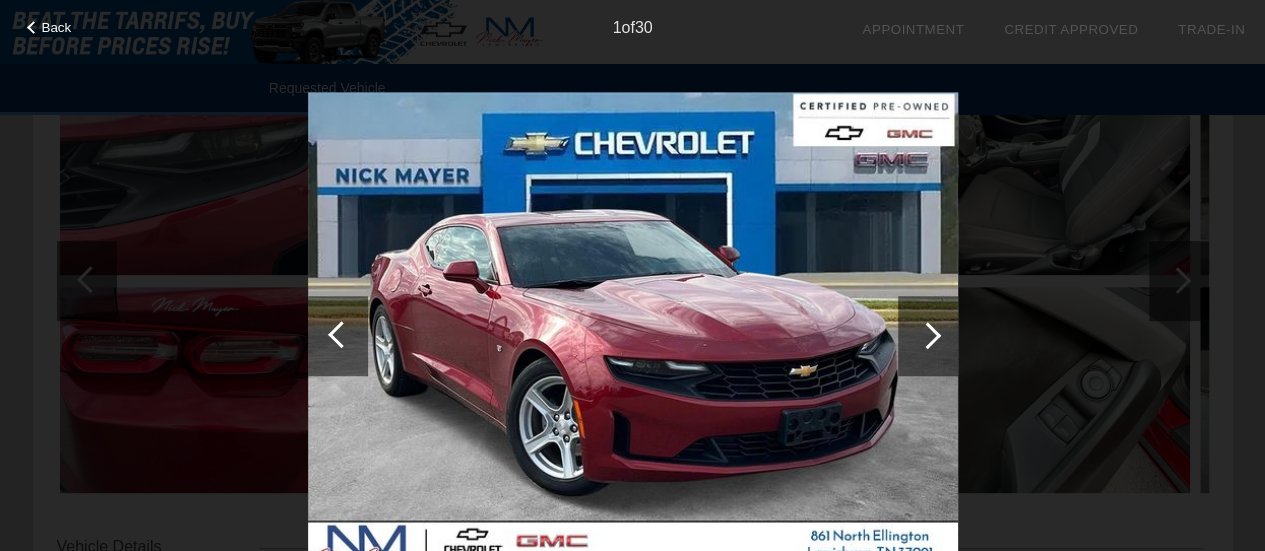 click at bounding box center [927, 335] 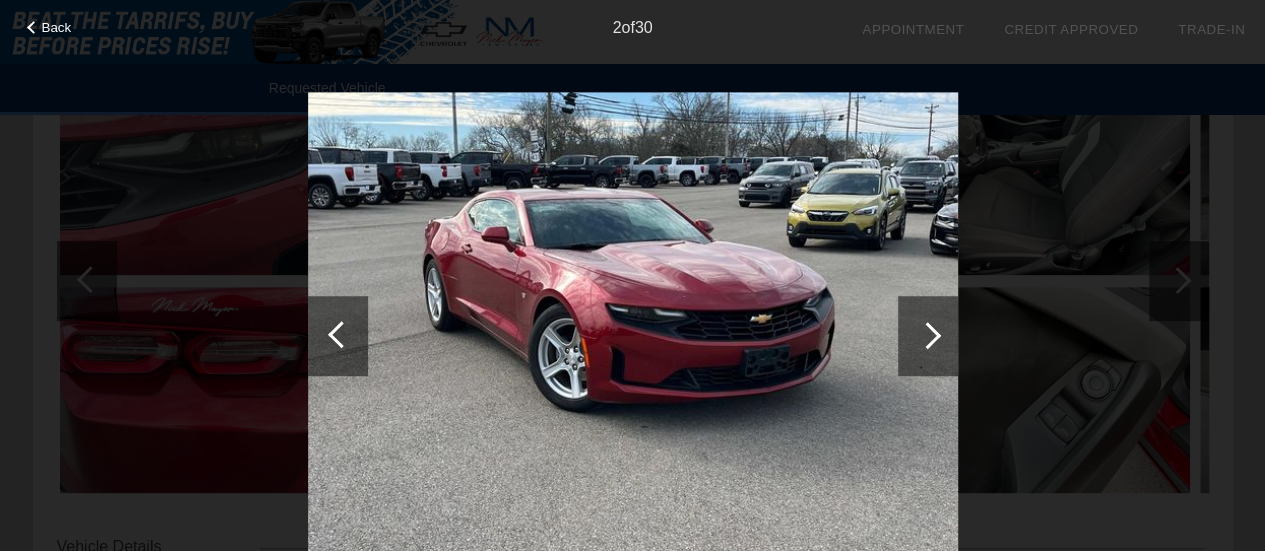 click at bounding box center [927, 335] 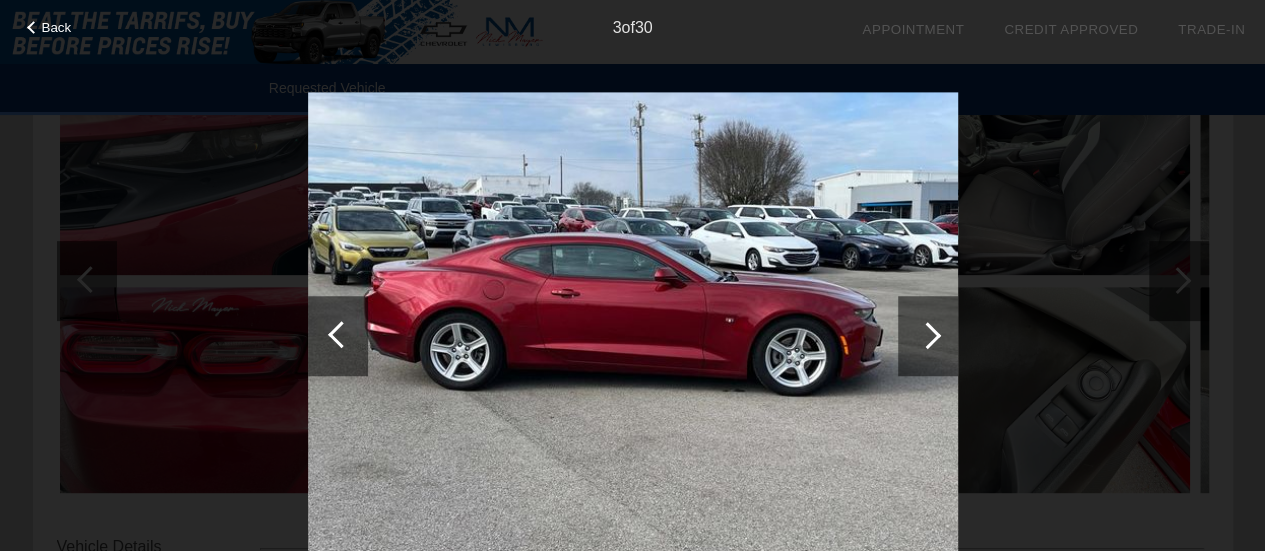 click at bounding box center [927, 335] 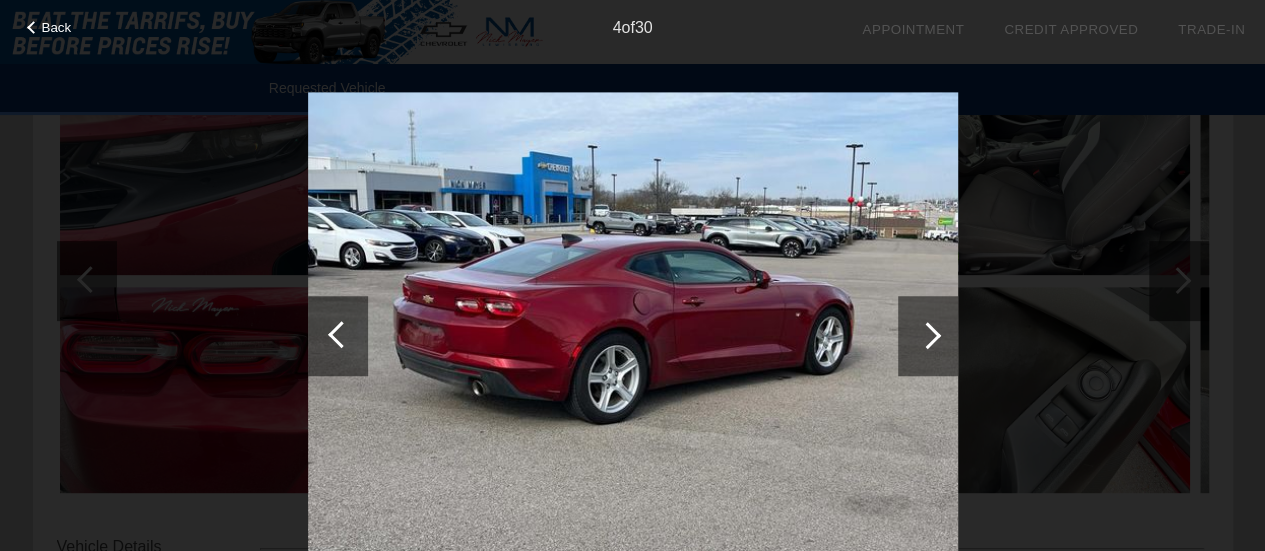 click at bounding box center [927, 335] 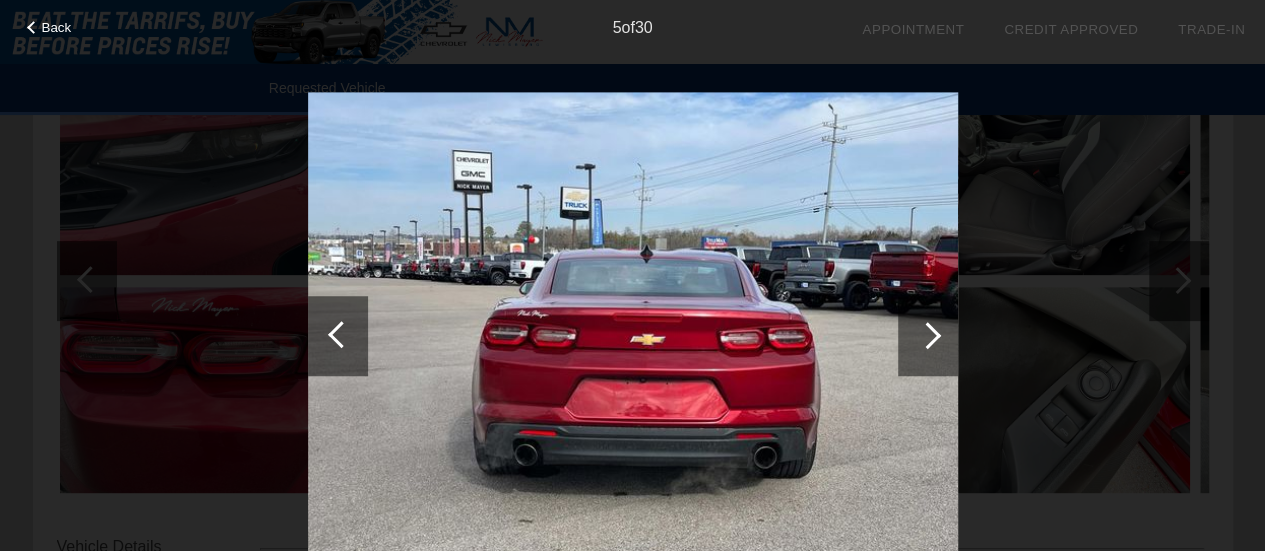 click at bounding box center [927, 335] 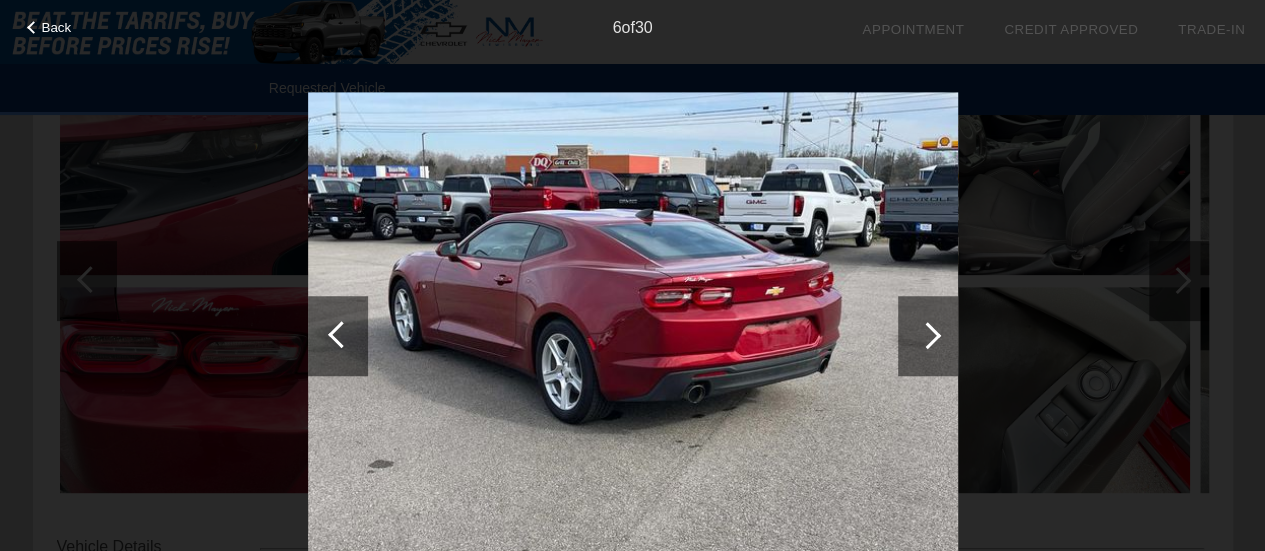 click at bounding box center (927, 335) 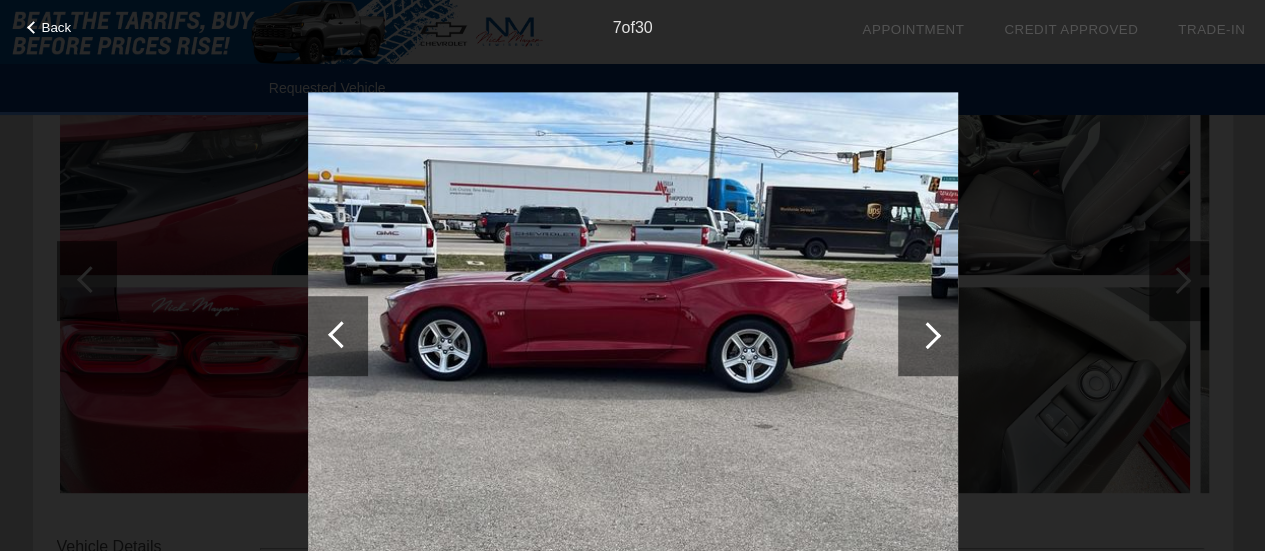 click at bounding box center (927, 335) 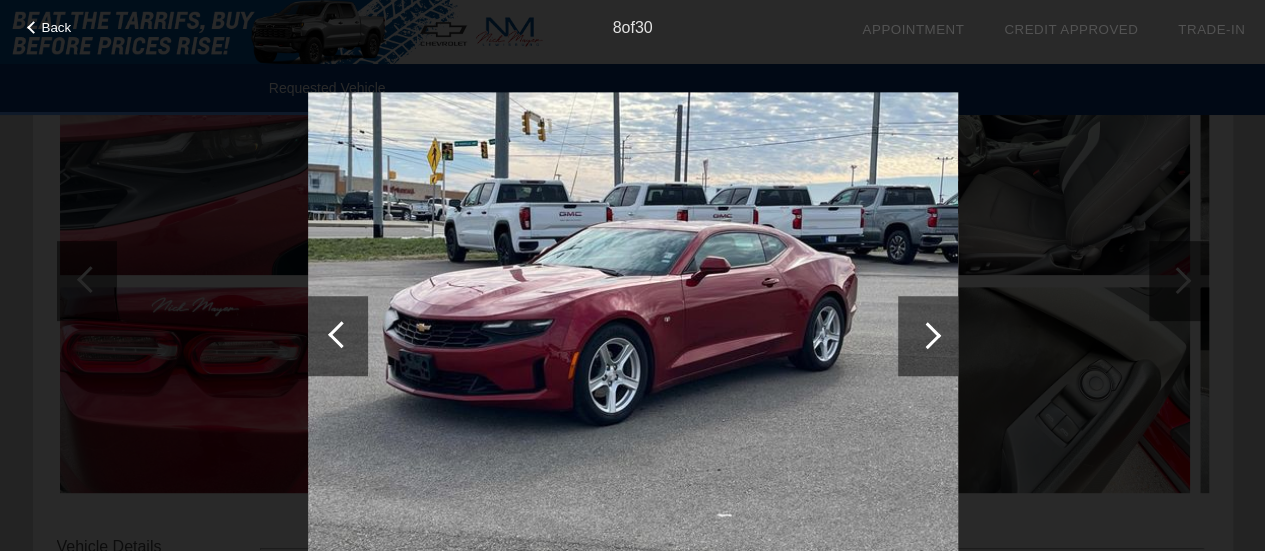 click at bounding box center (927, 335) 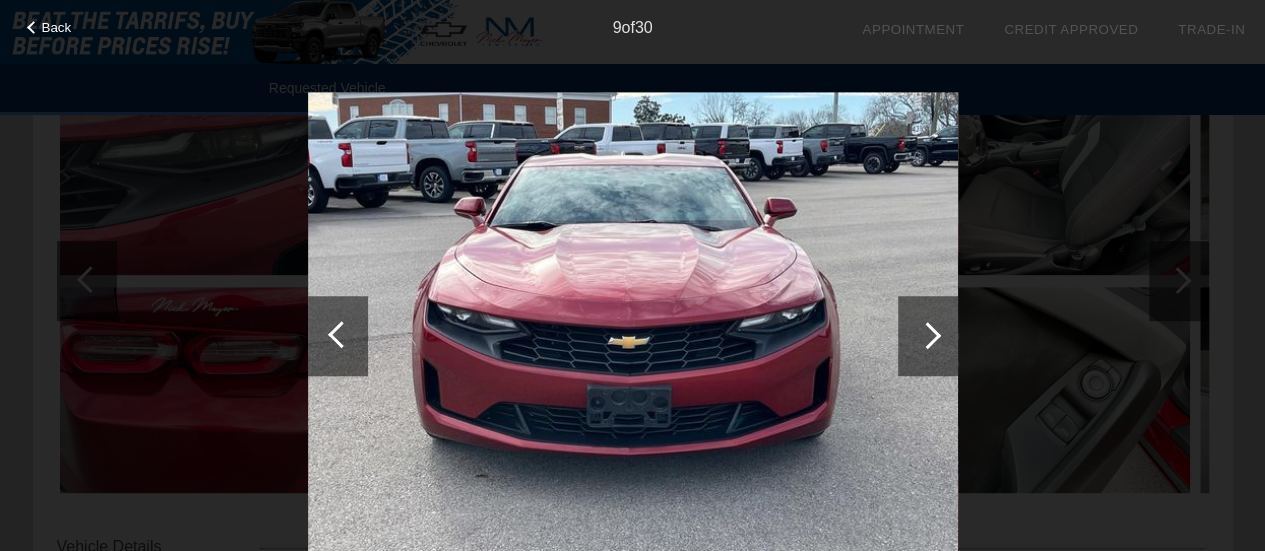 click at bounding box center [927, 335] 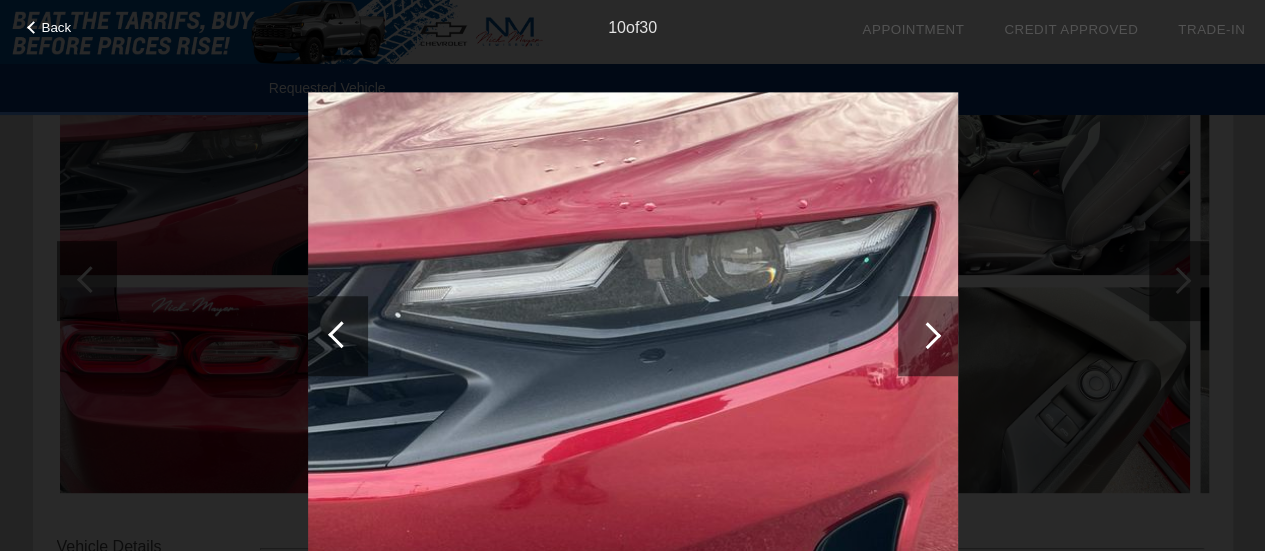 click at bounding box center (927, 335) 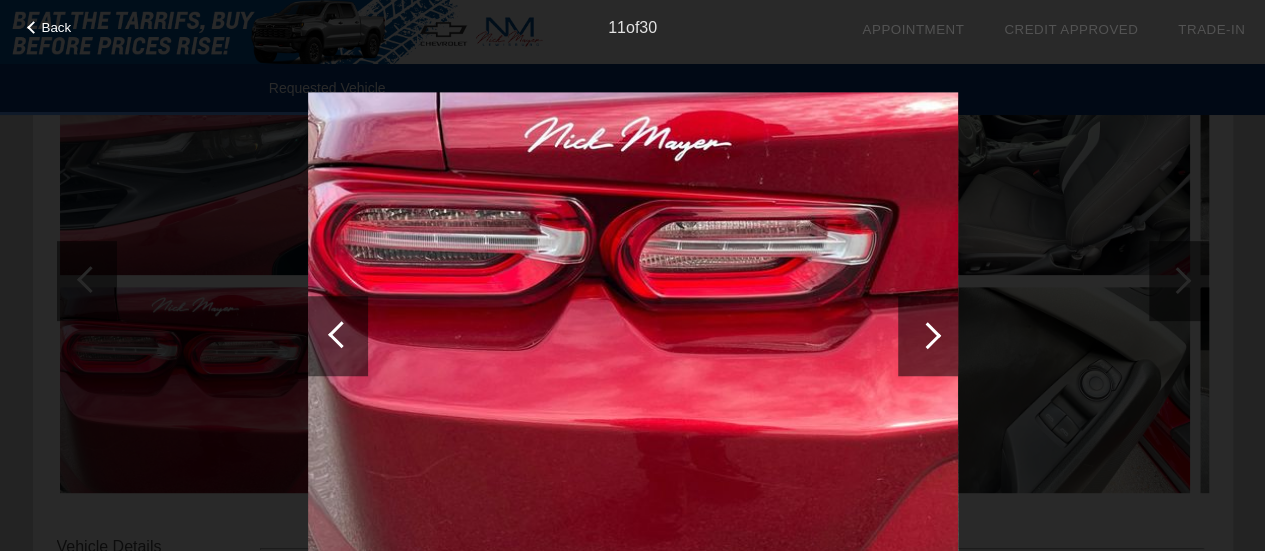 click at bounding box center [927, 335] 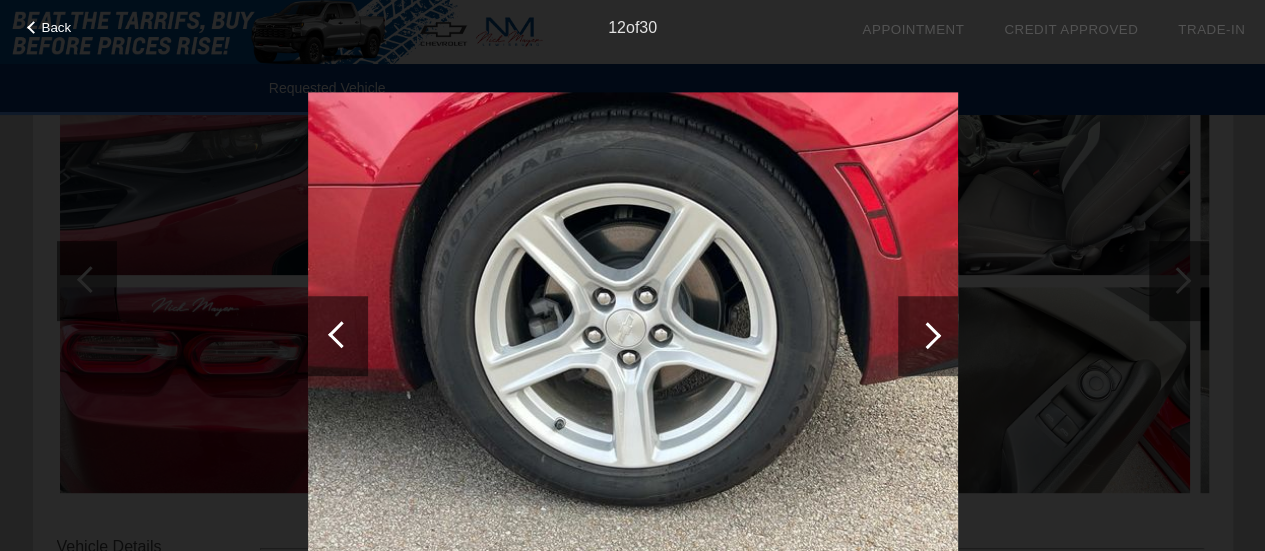 click at bounding box center (927, 335) 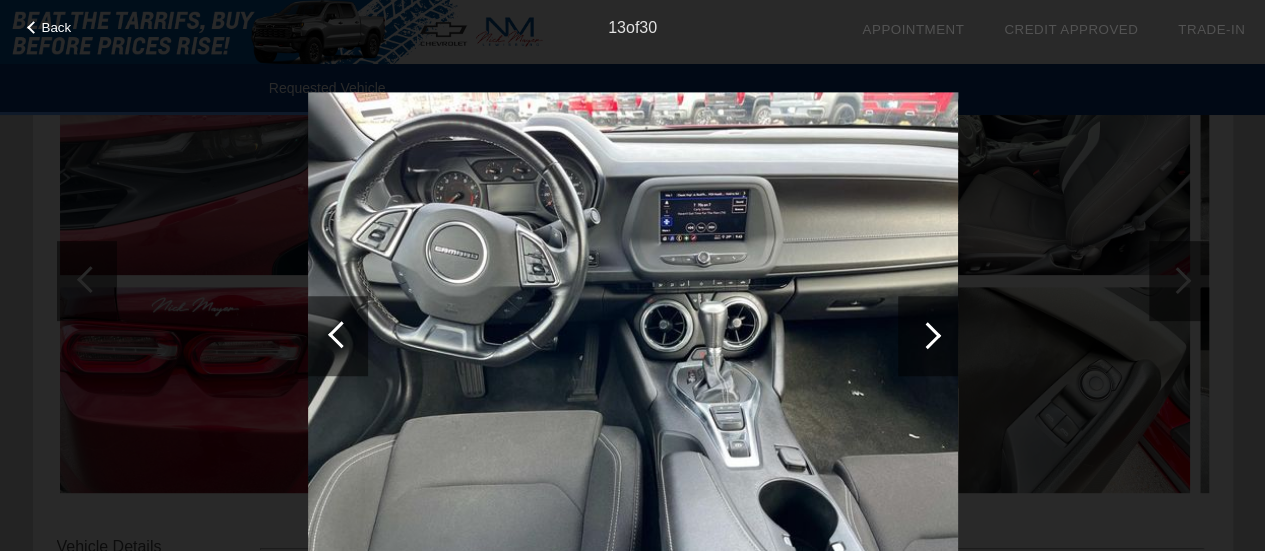click at bounding box center (341, 334) 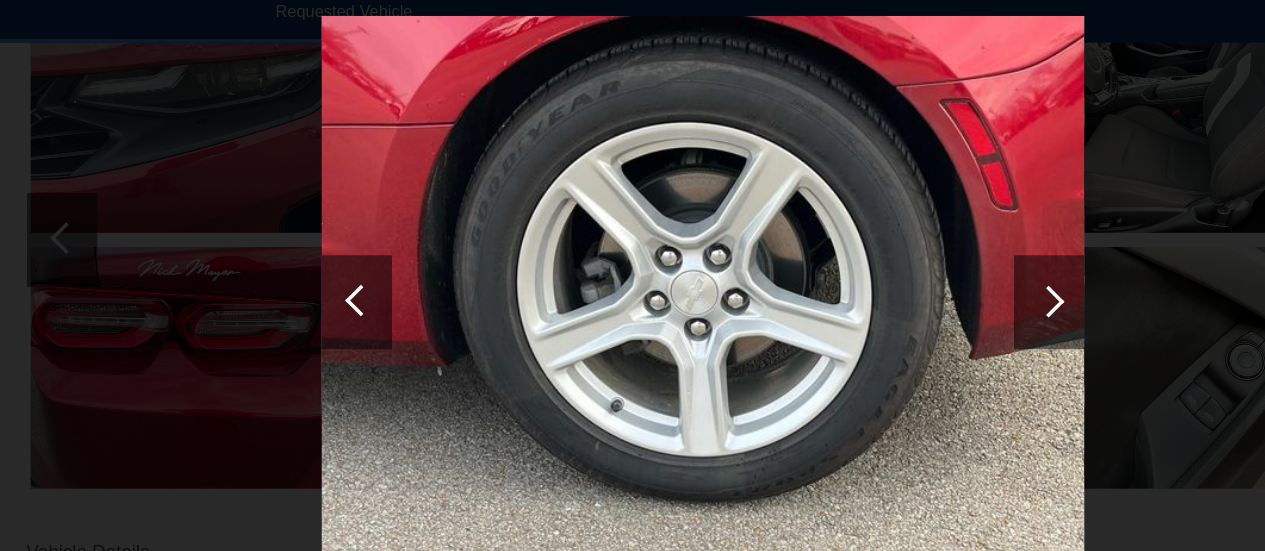 scroll, scrollTop: 280, scrollLeft: 0, axis: vertical 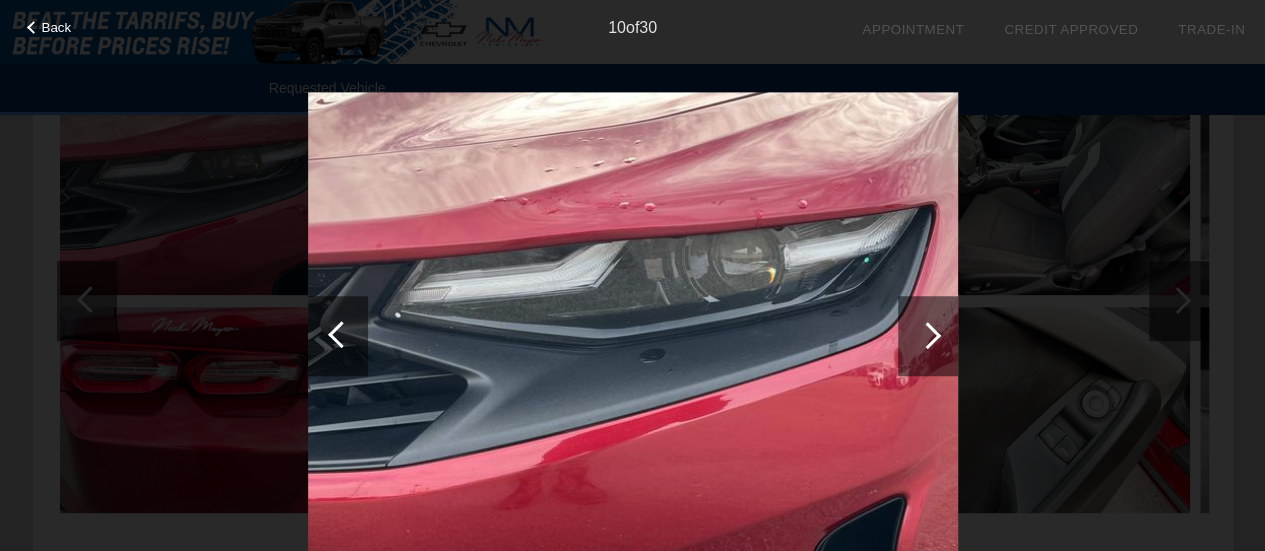 click at bounding box center (928, 336) 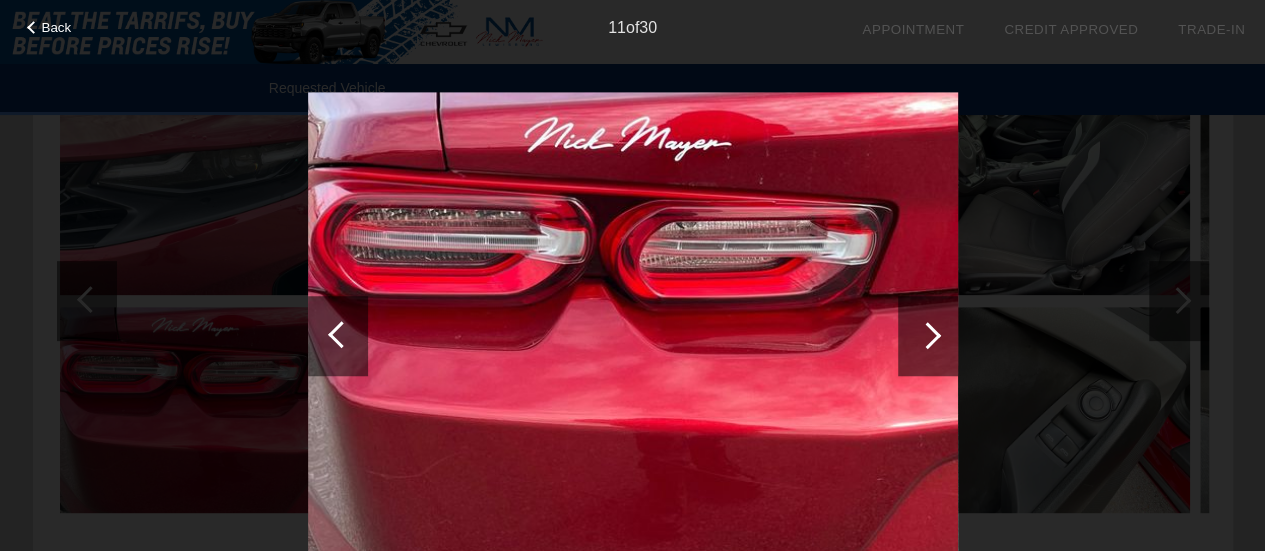 click at bounding box center [927, 335] 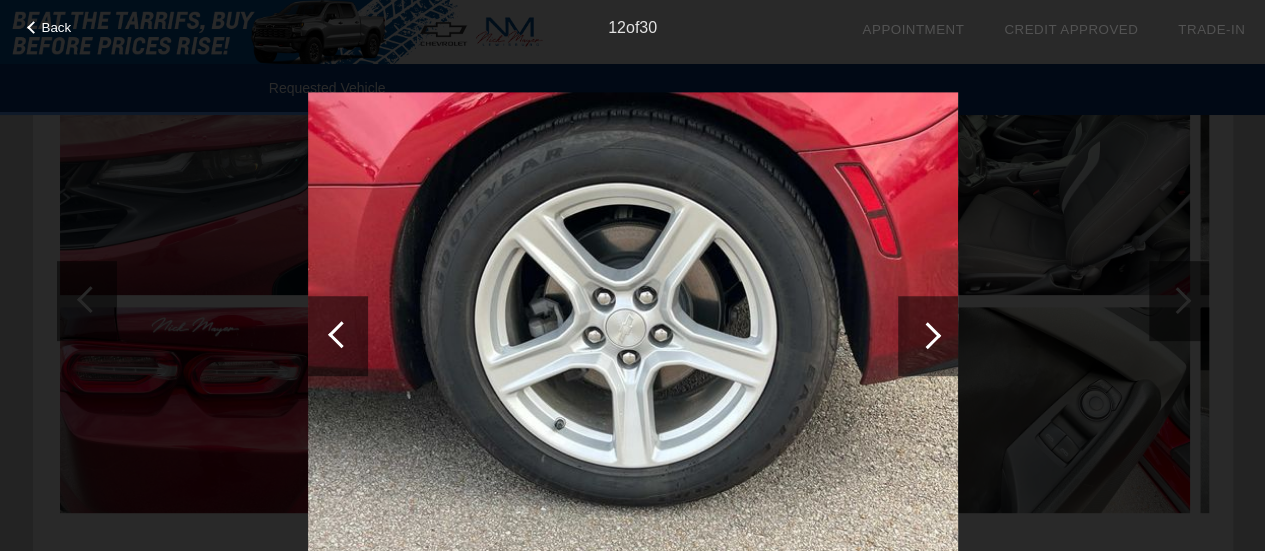 click at bounding box center [927, 335] 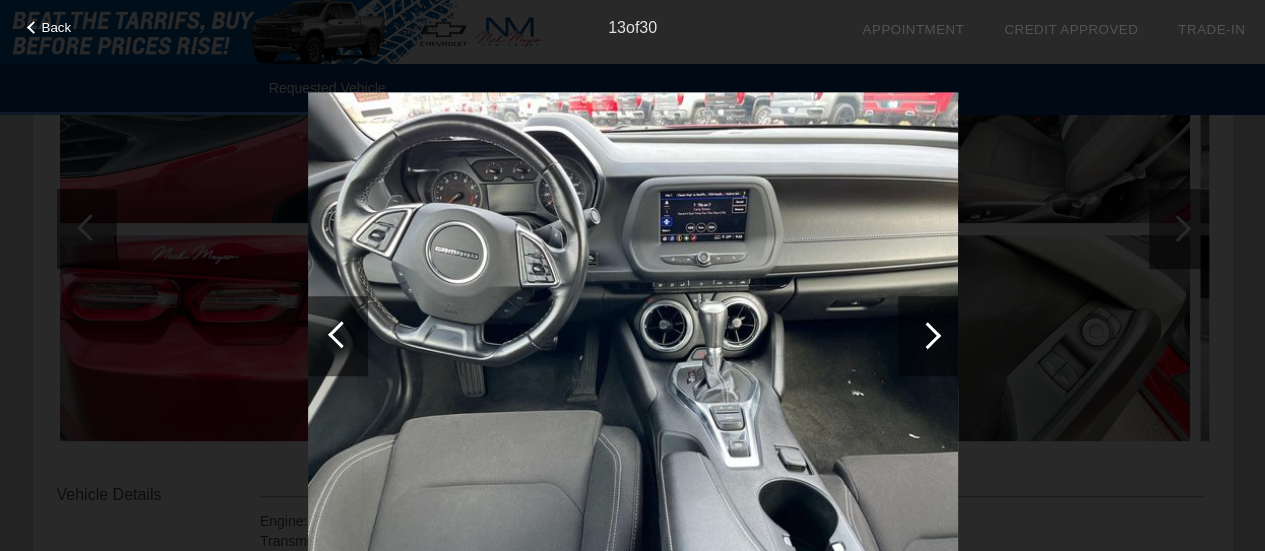scroll, scrollTop: 380, scrollLeft: 0, axis: vertical 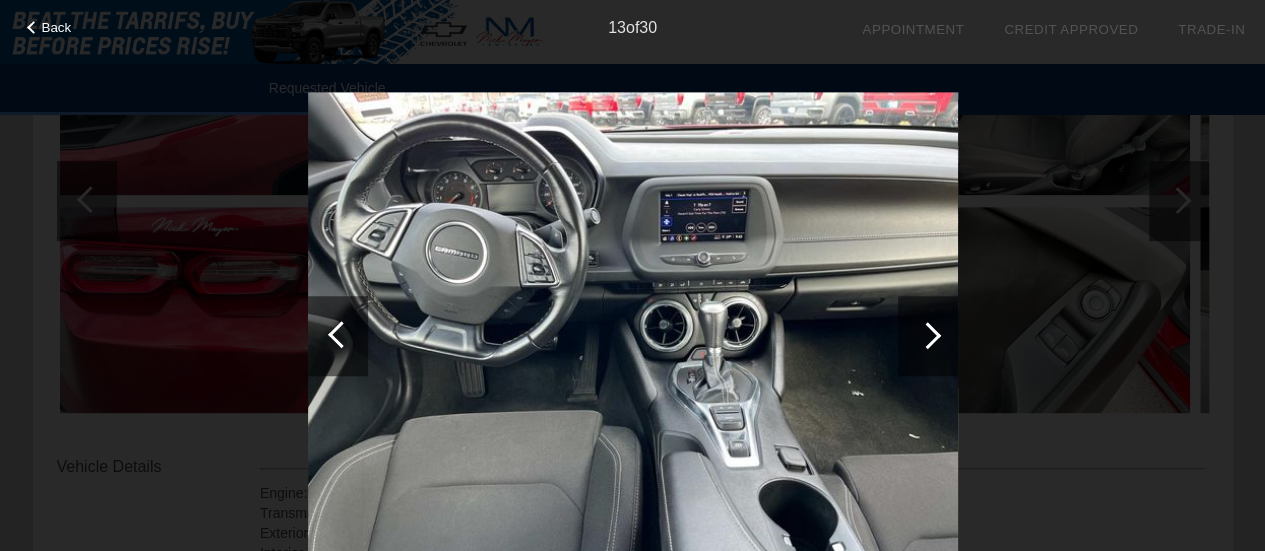 click at bounding box center (927, 335) 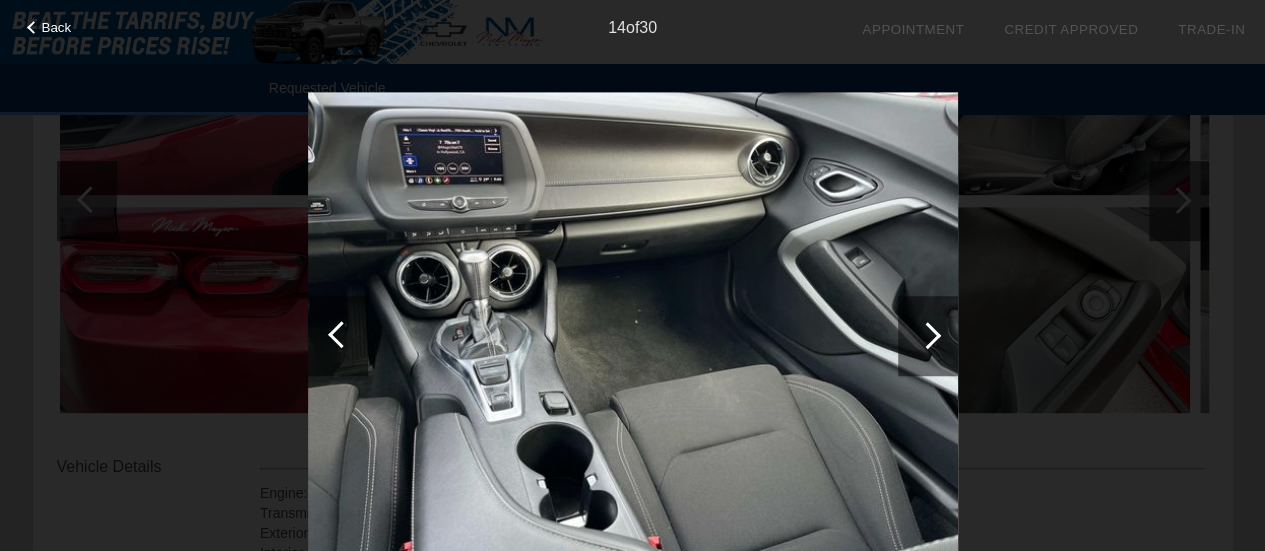 click at bounding box center [927, 335] 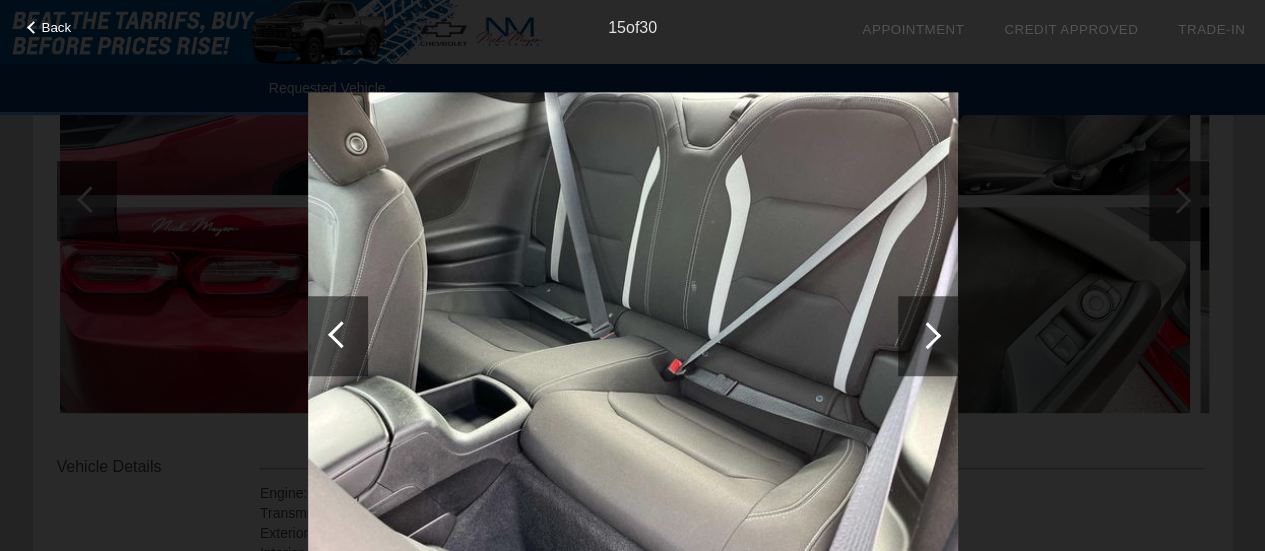 click at bounding box center [927, 335] 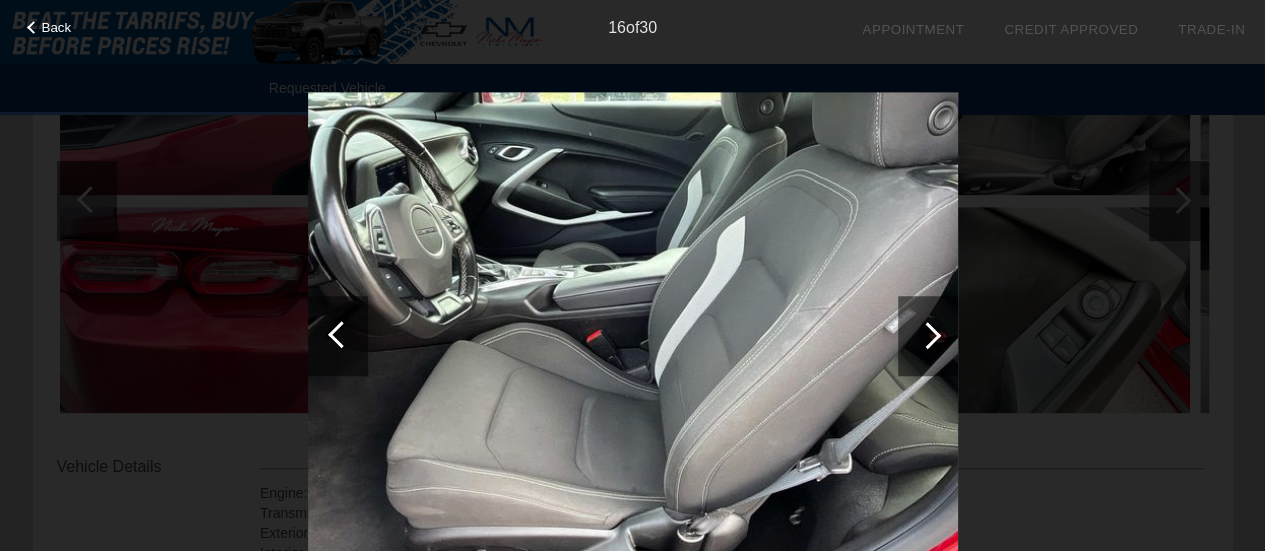 click at bounding box center [927, 335] 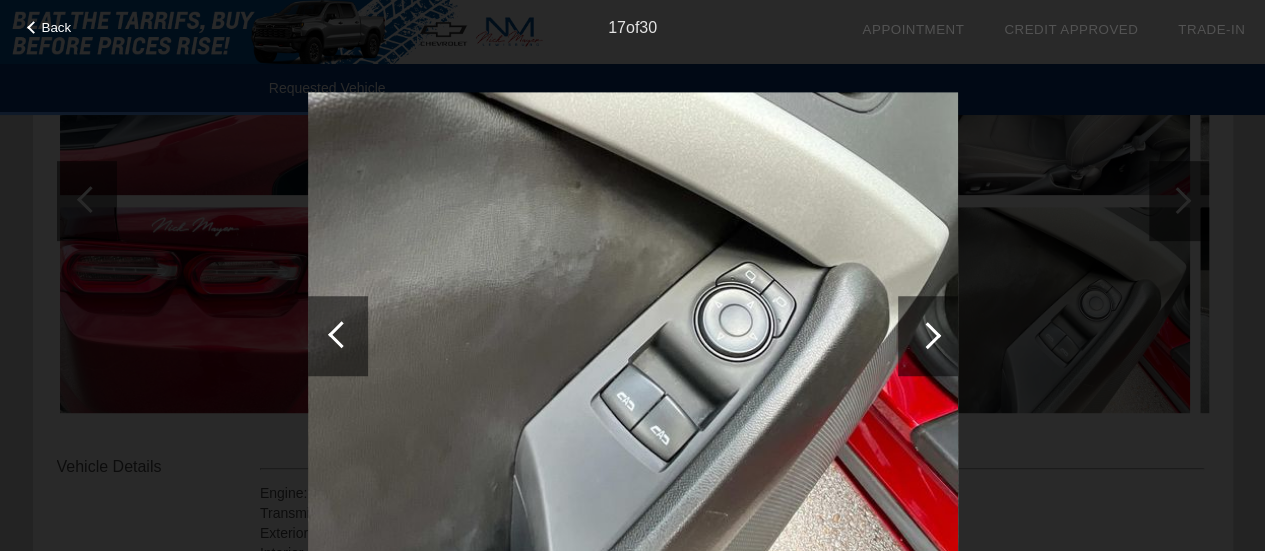 click at bounding box center [927, 335] 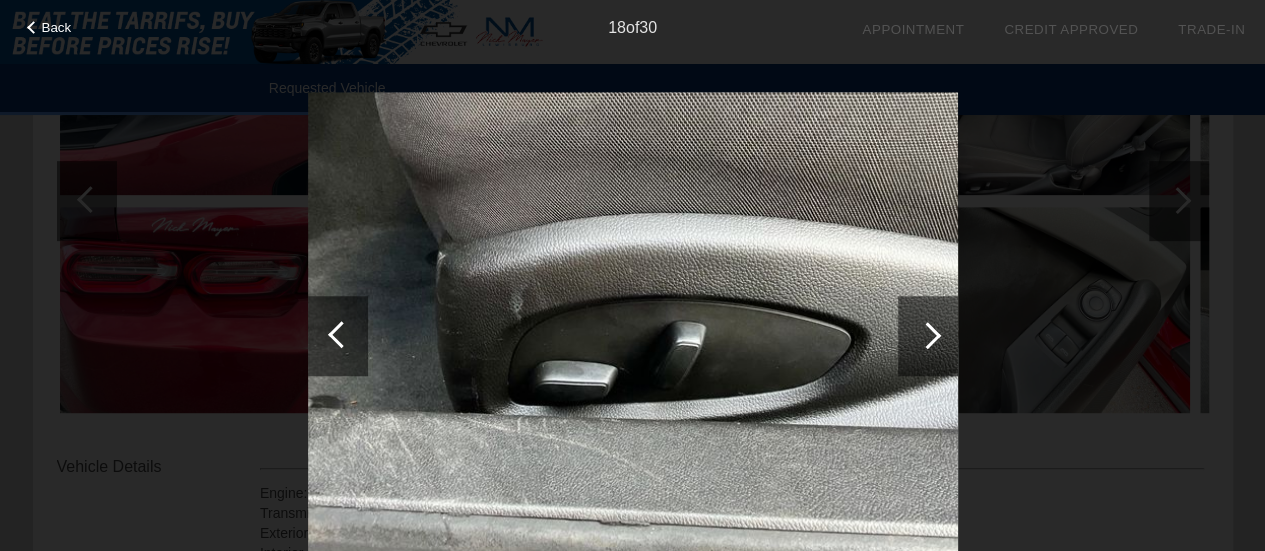 click at bounding box center [927, 335] 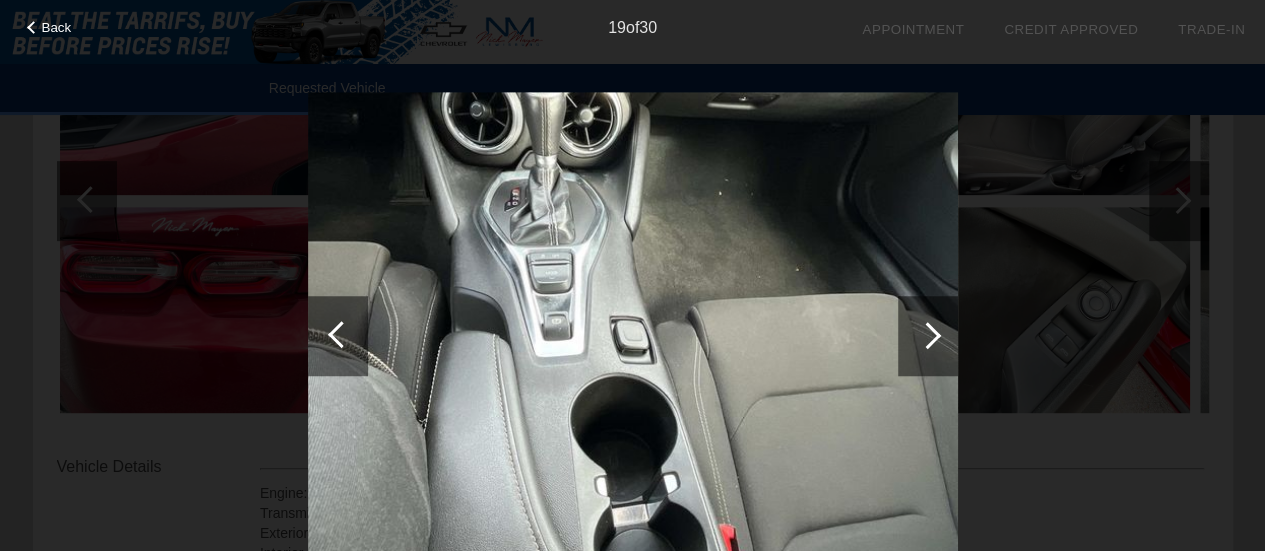click at bounding box center [927, 335] 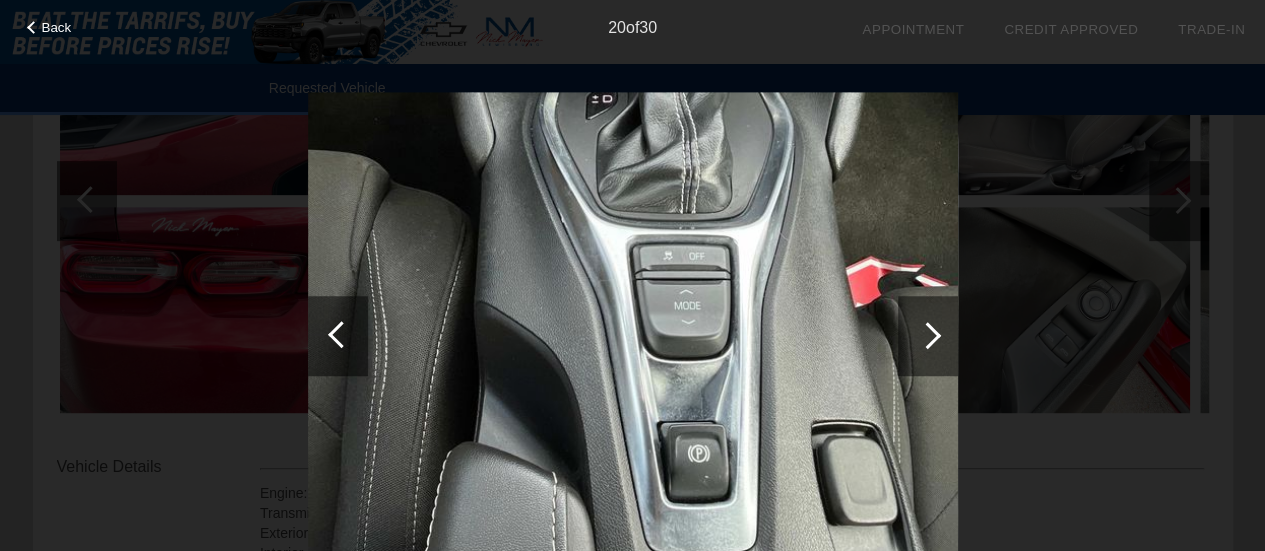 click at bounding box center (927, 335) 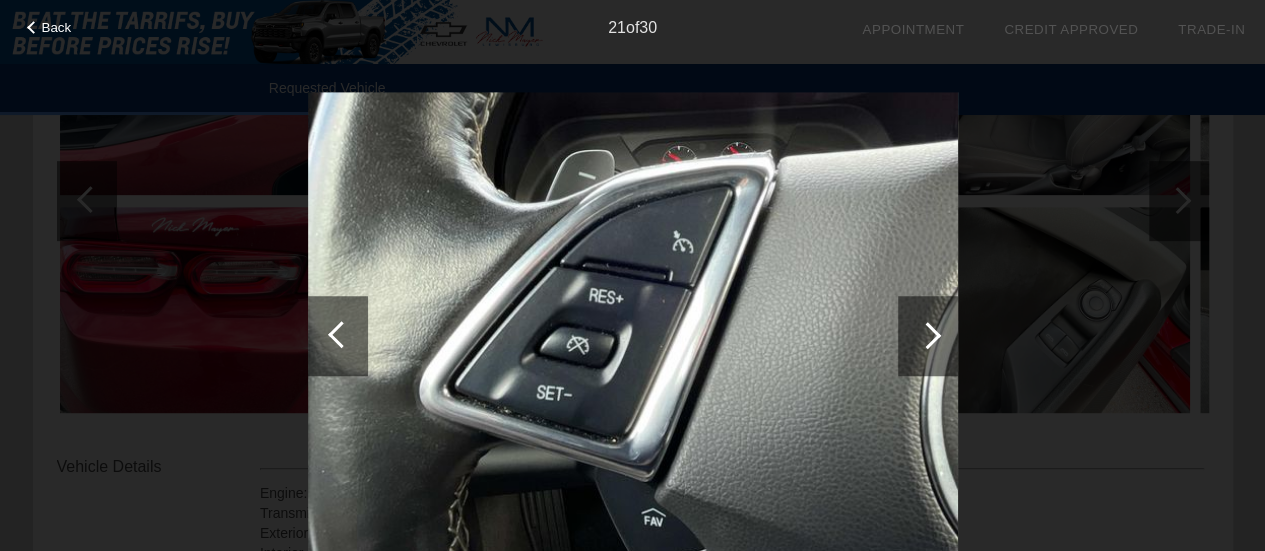 click at bounding box center [927, 335] 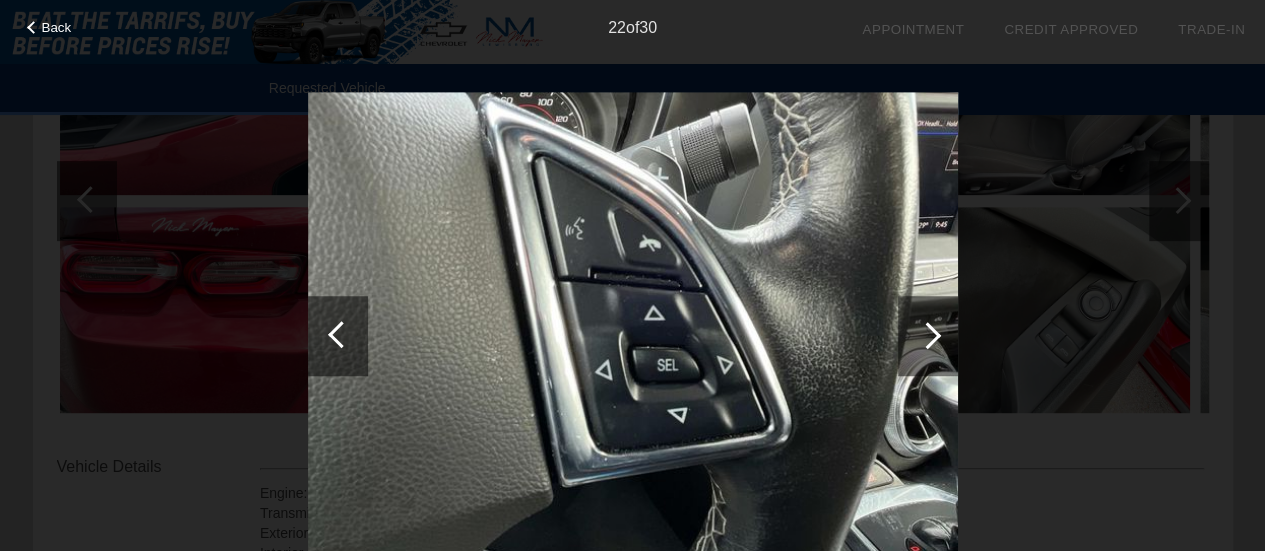 click at bounding box center (927, 335) 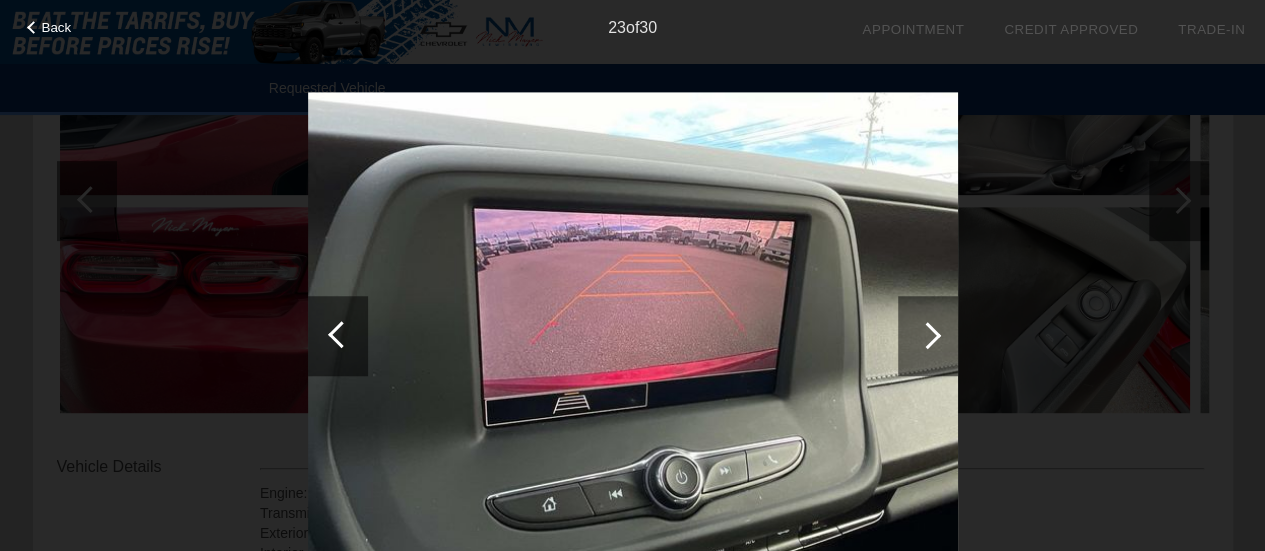 click at bounding box center (927, 335) 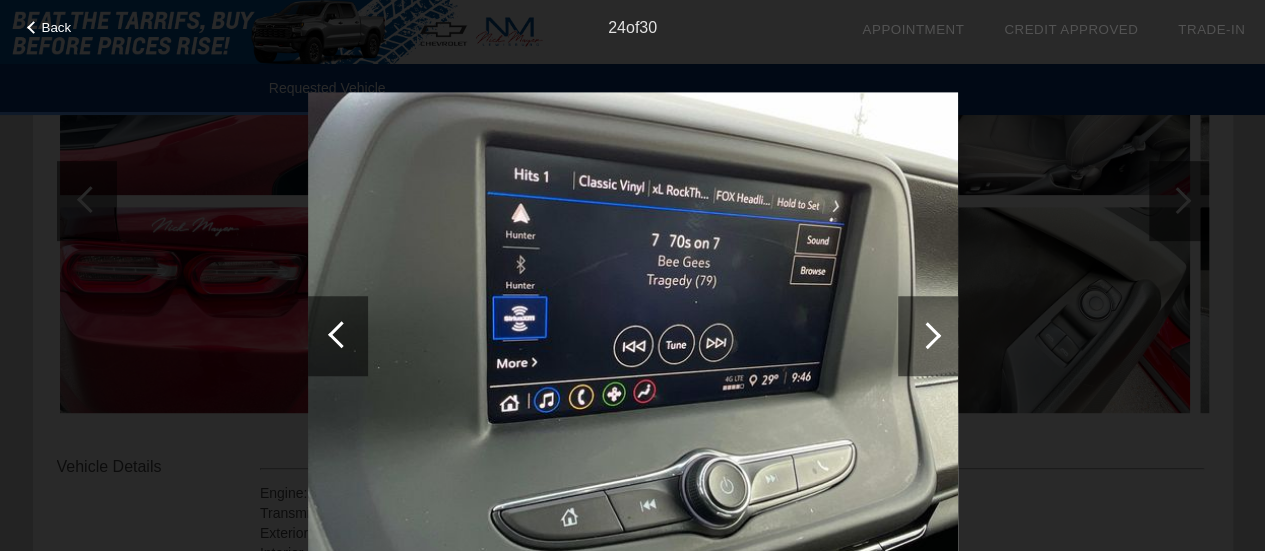 click at bounding box center [927, 335] 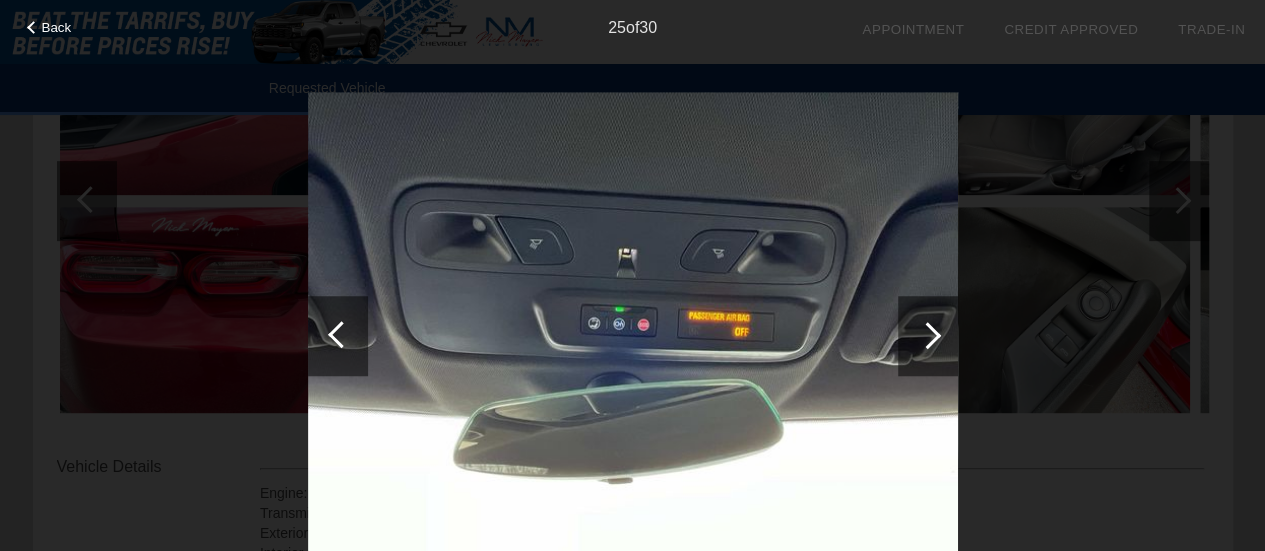 click at bounding box center [927, 335] 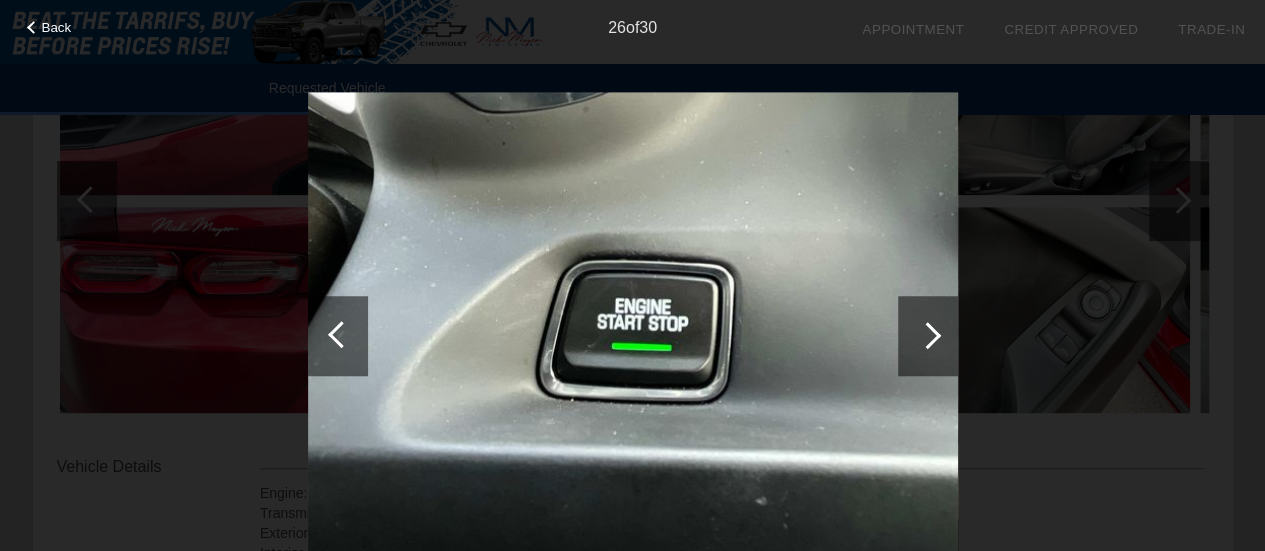 click at bounding box center (927, 335) 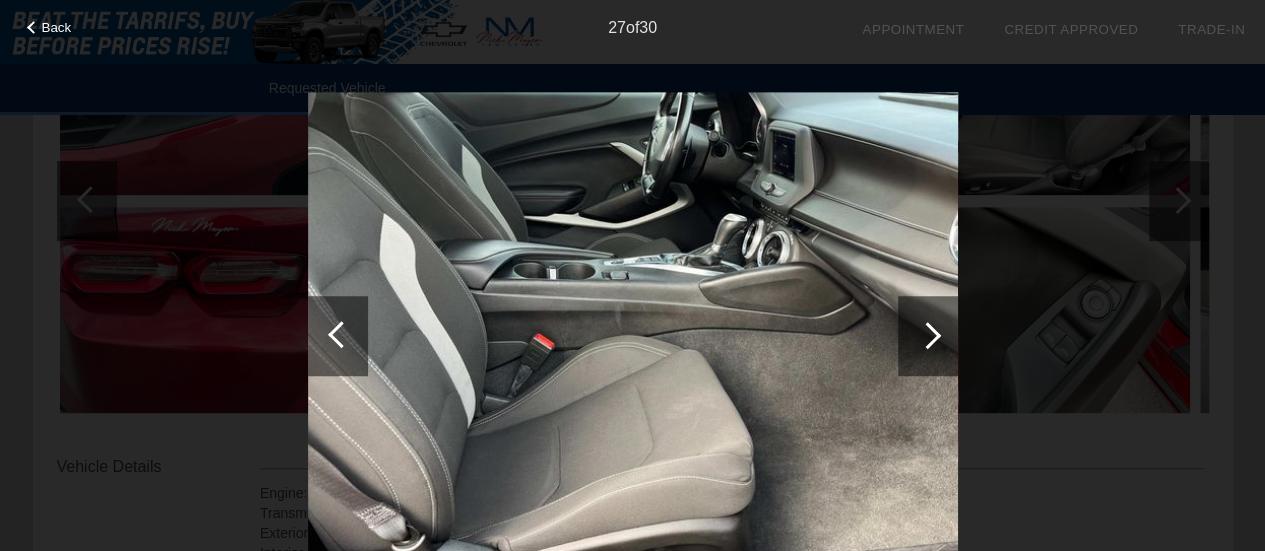click at bounding box center (927, 335) 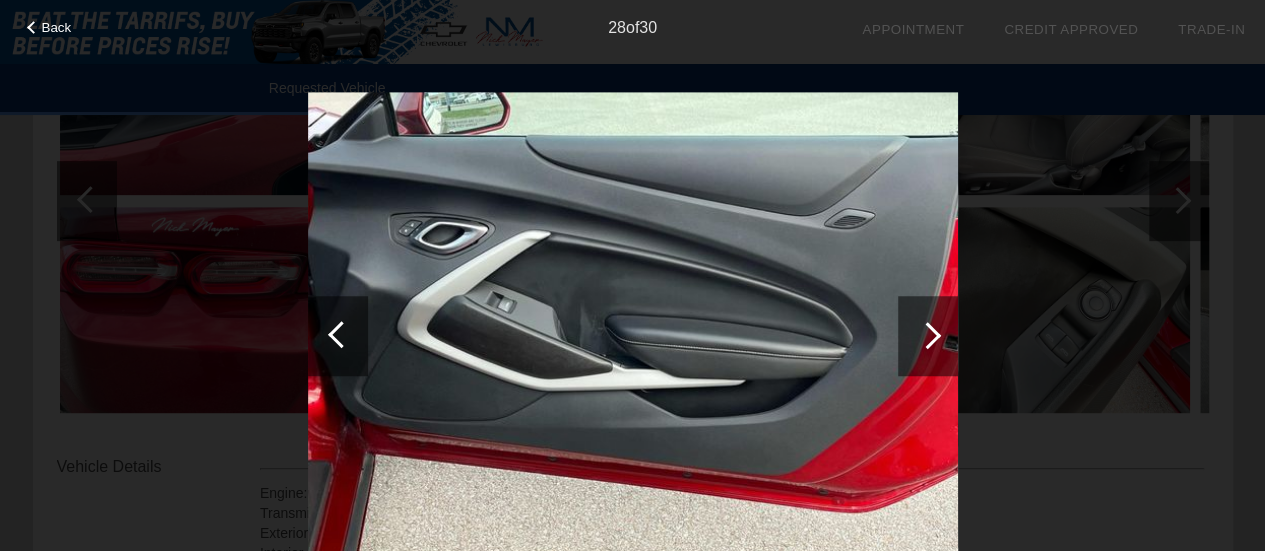 click at bounding box center (928, 336) 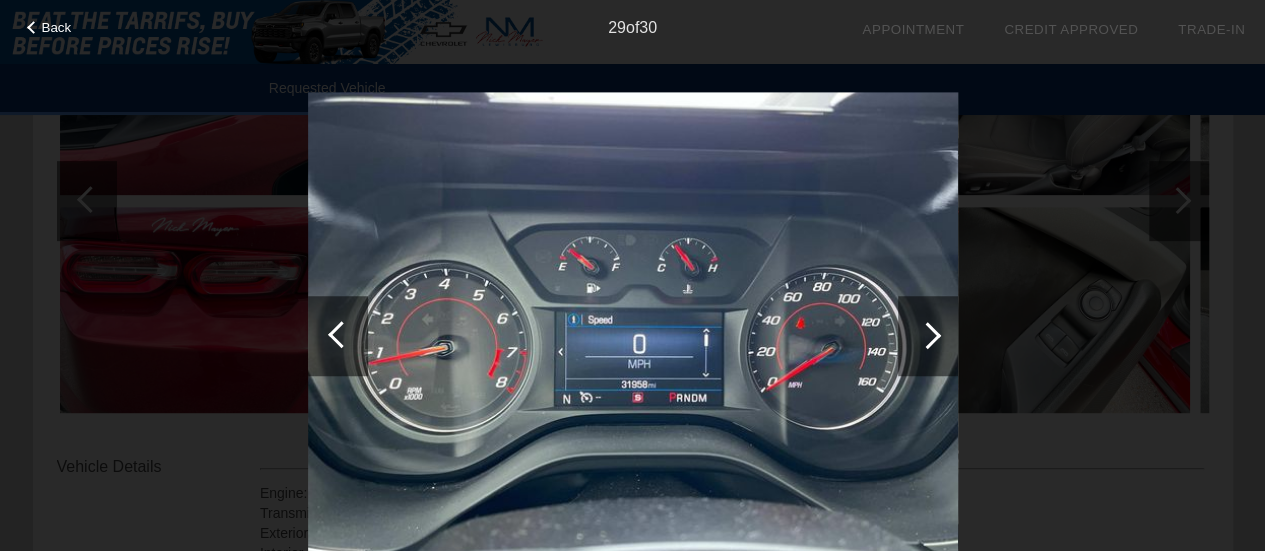 click at bounding box center (927, 335) 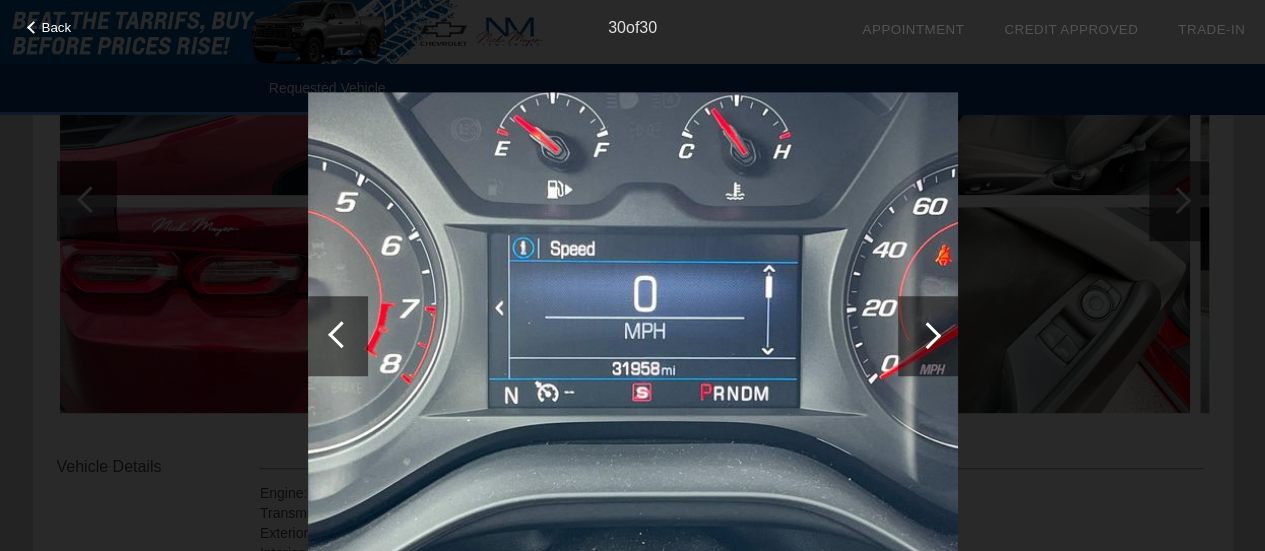 click at bounding box center (927, 335) 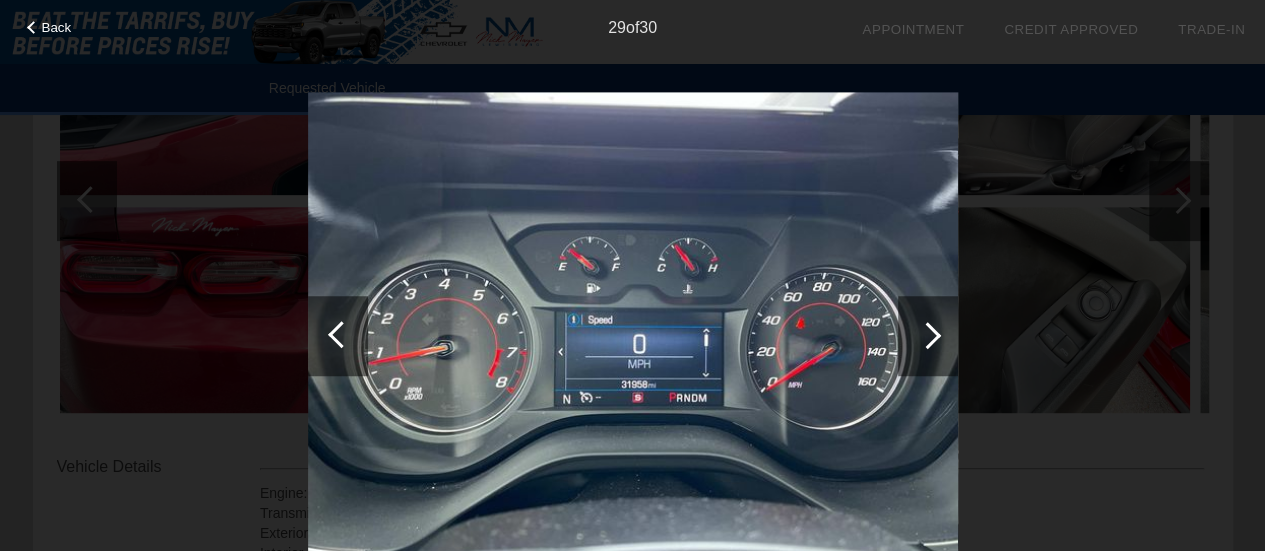 click at bounding box center [341, 334] 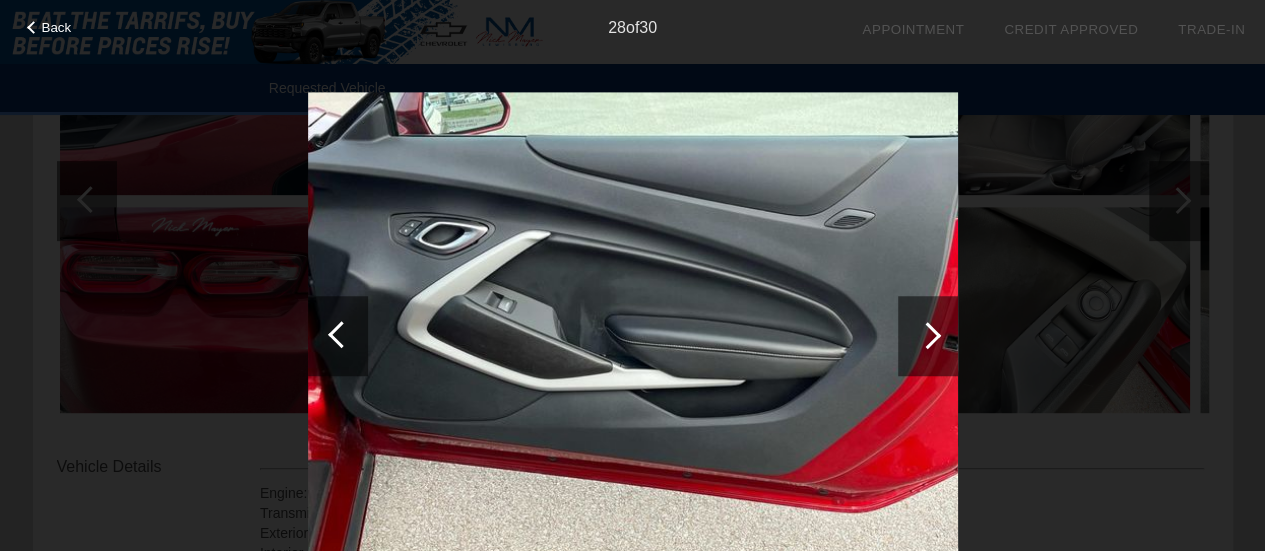 click at bounding box center (338, 336) 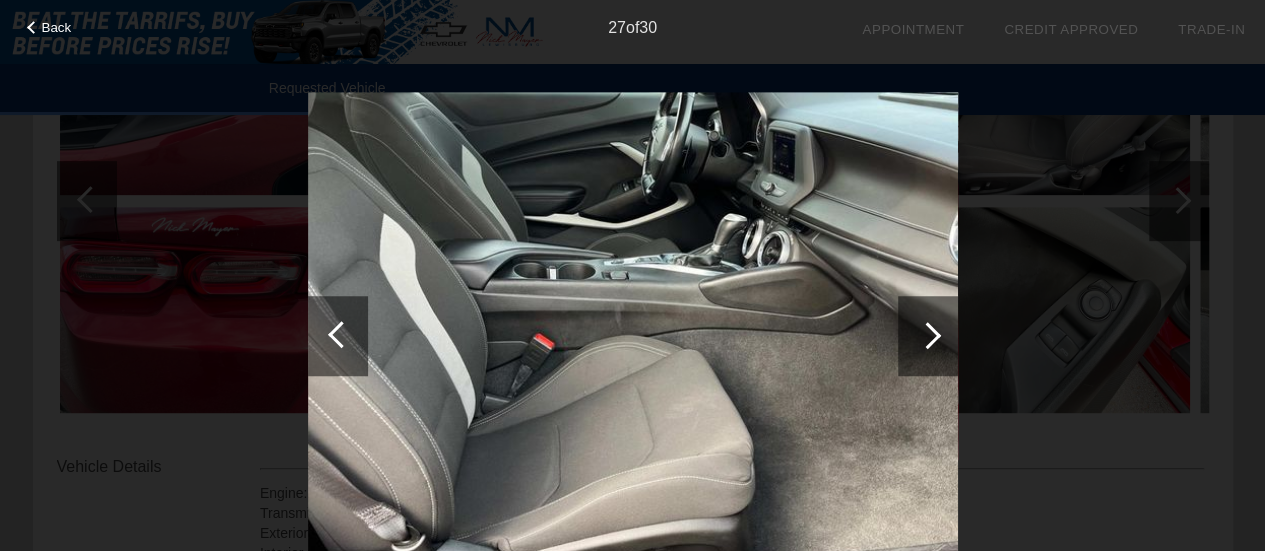 click at bounding box center (341, 334) 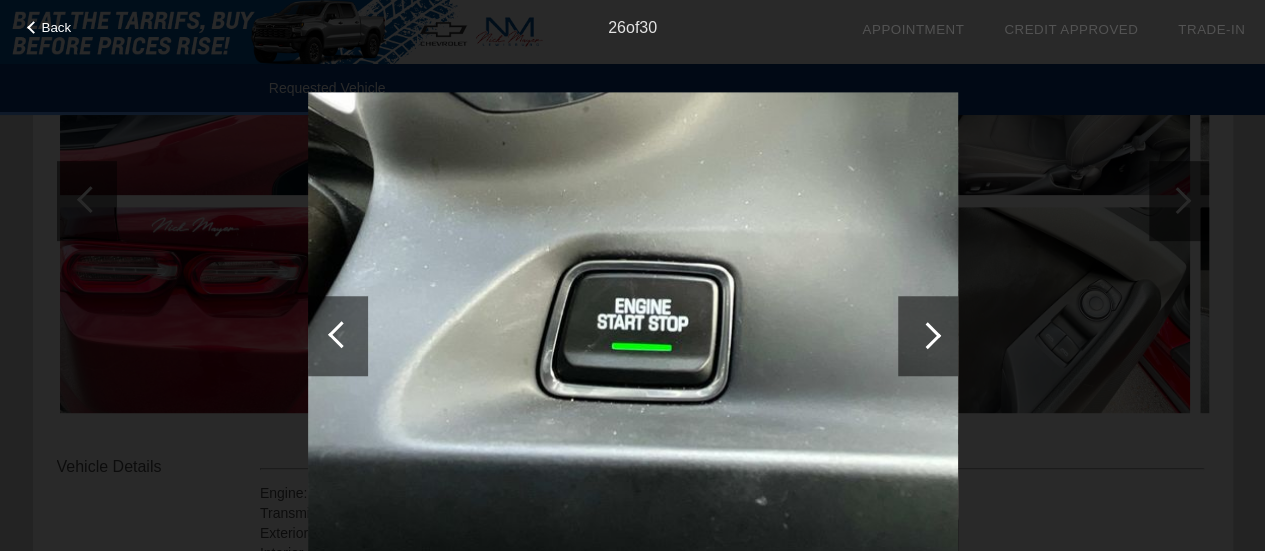 click at bounding box center (341, 334) 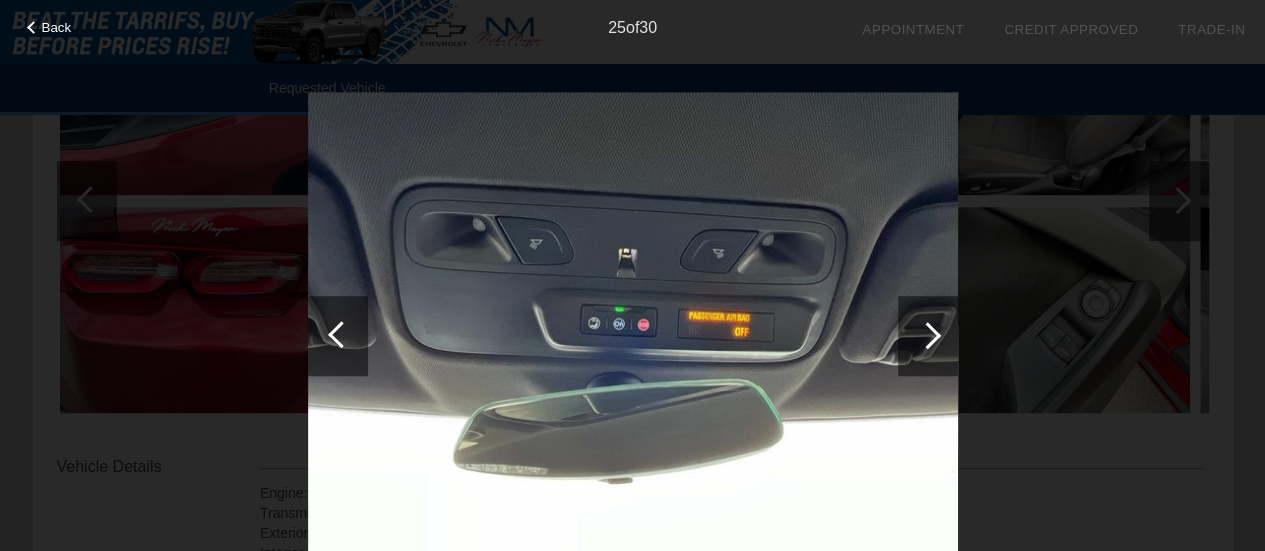 click at bounding box center (341, 334) 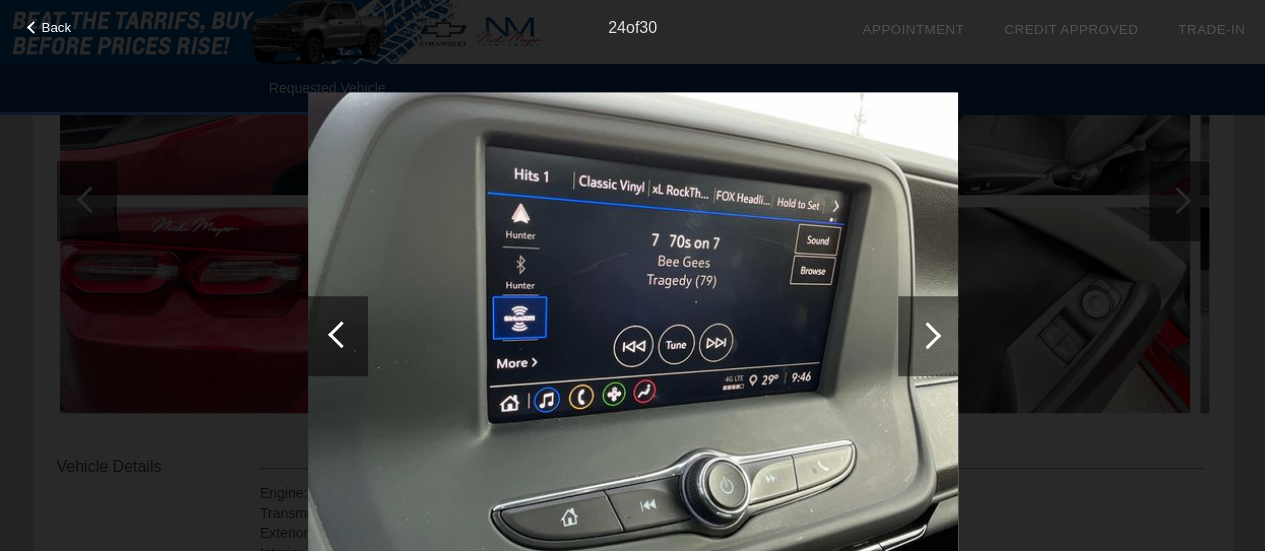 click at bounding box center (341, 334) 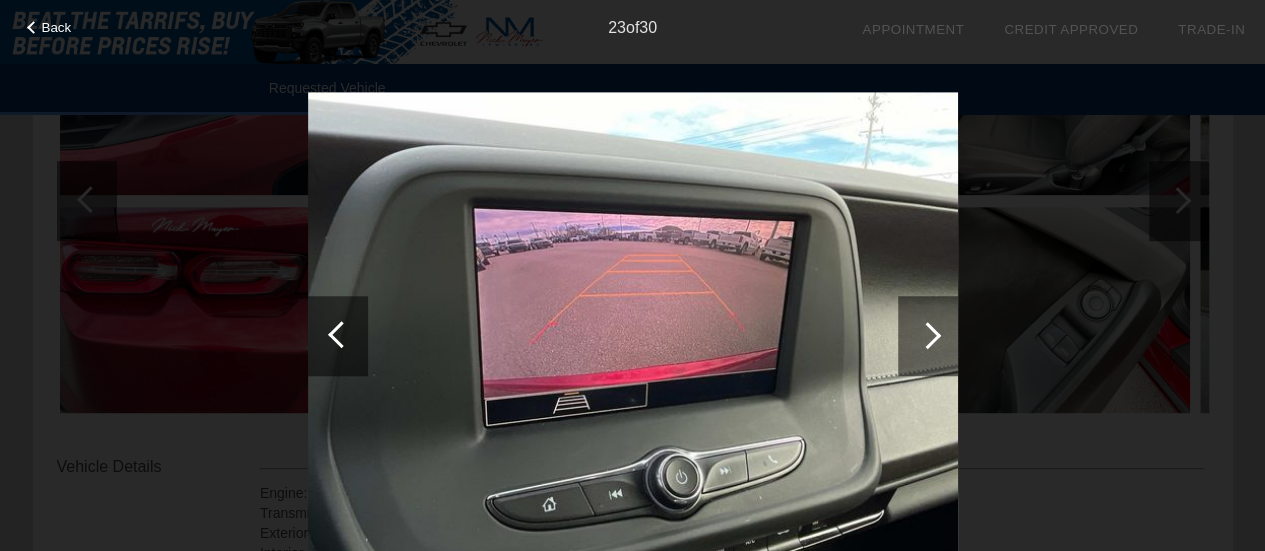 click at bounding box center [341, 334] 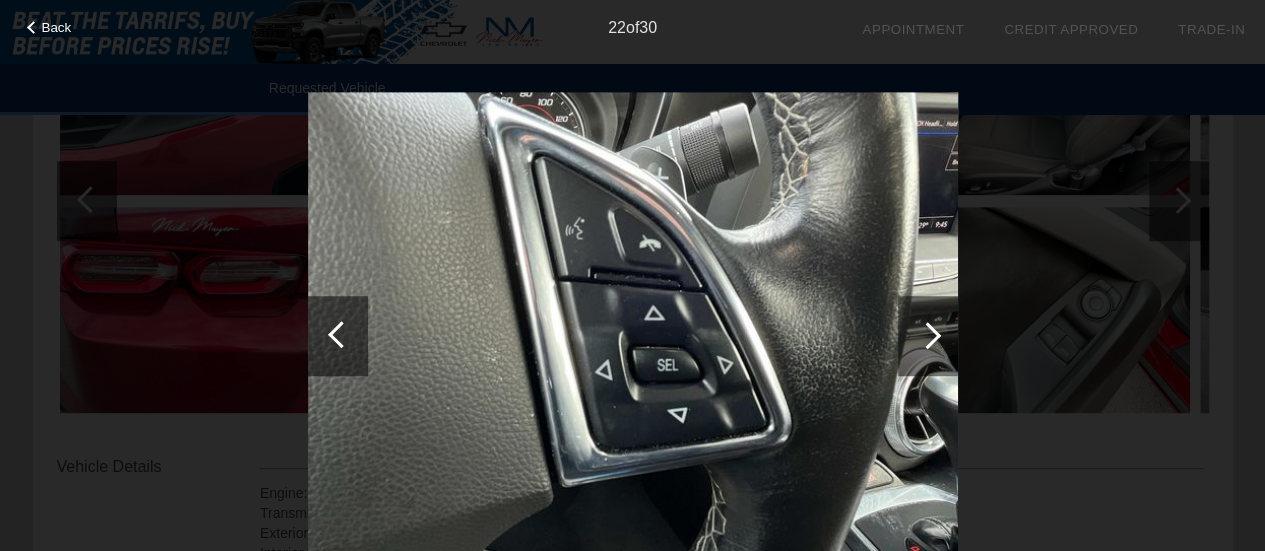 click at bounding box center (341, 334) 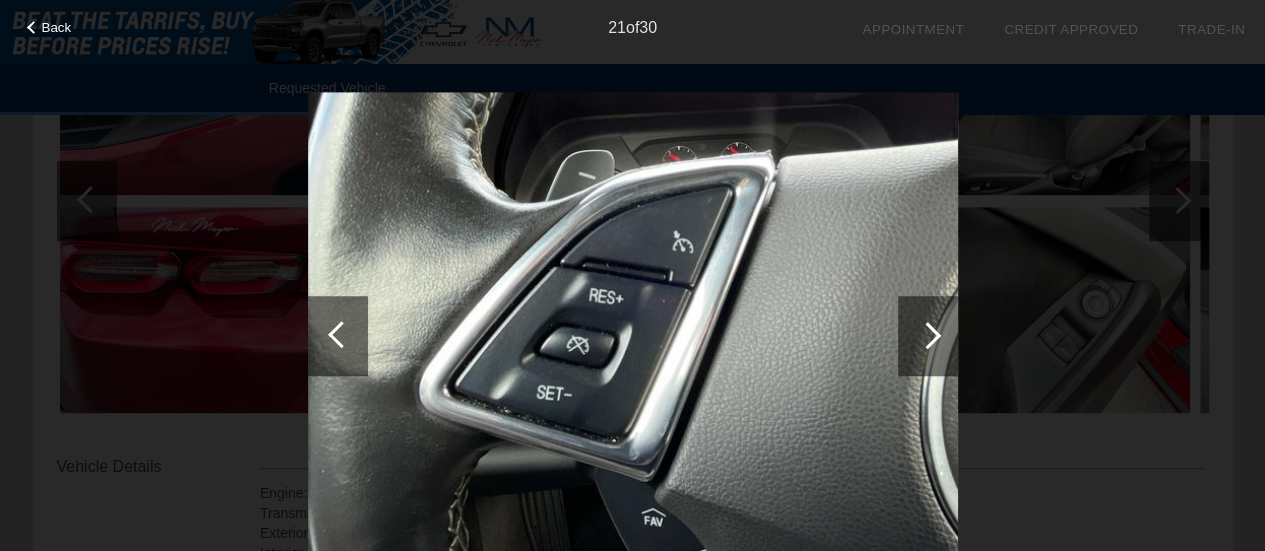 click at bounding box center (341, 334) 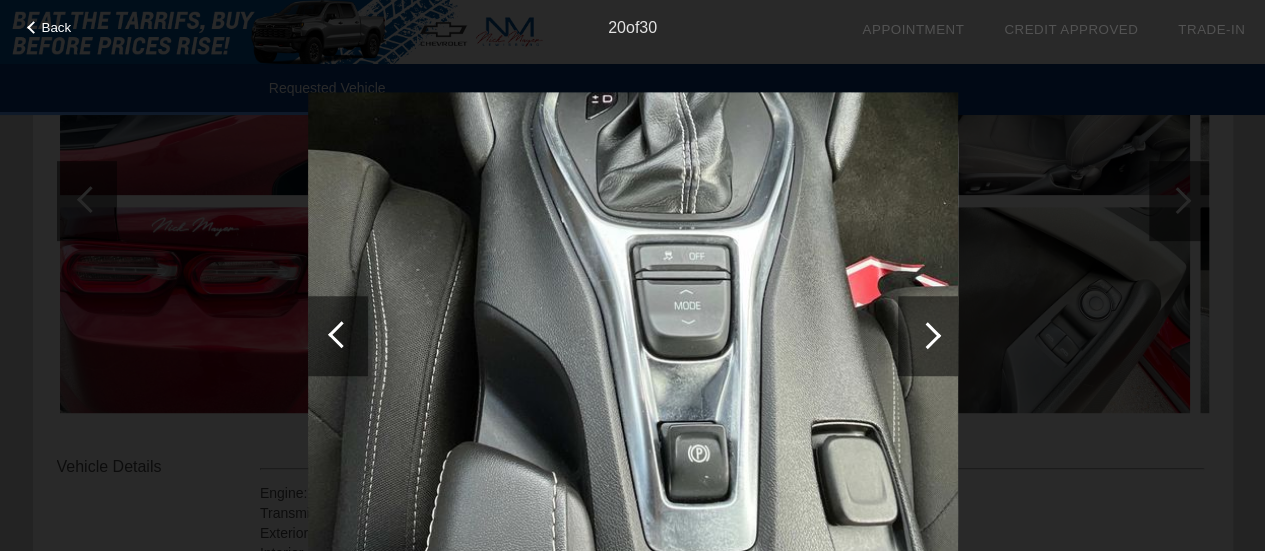 click at bounding box center [341, 334] 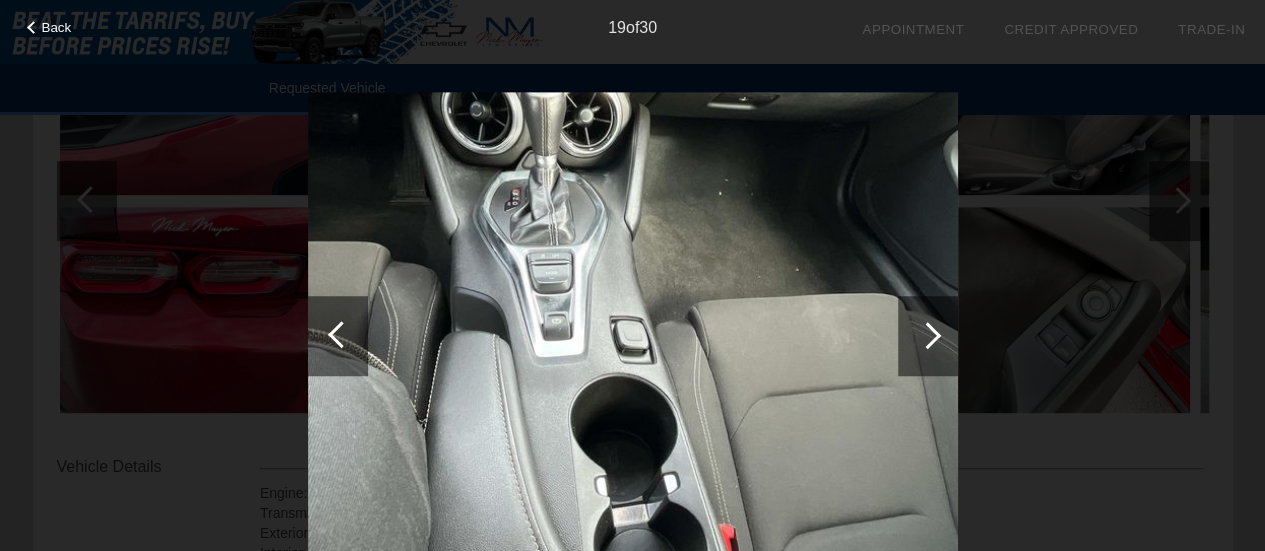 click at bounding box center [341, 334] 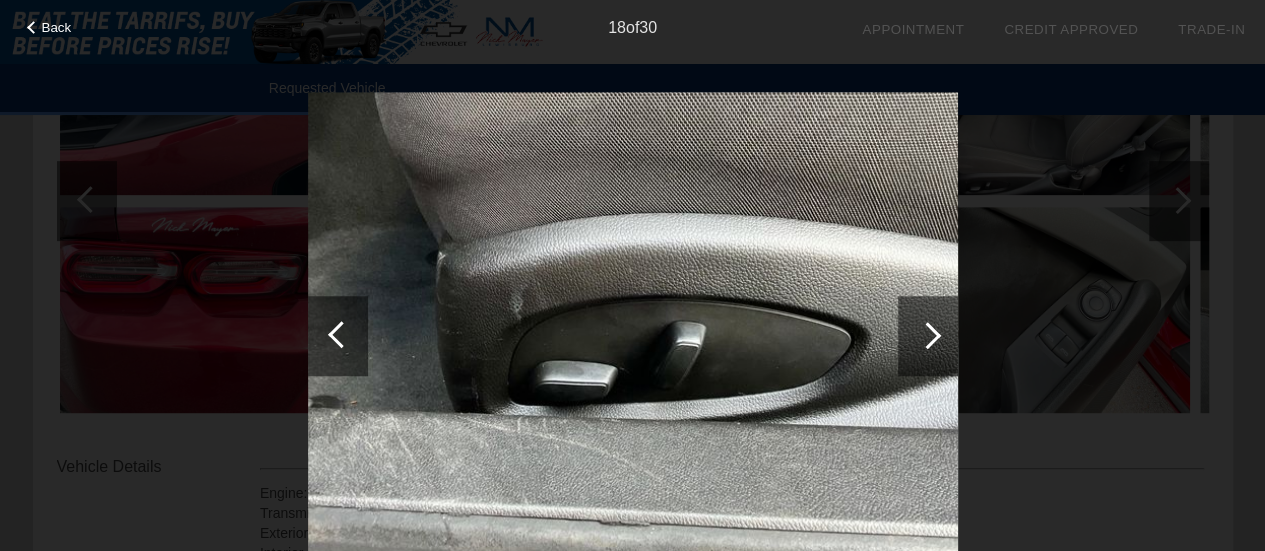 click on "Back" at bounding box center [57, 27] 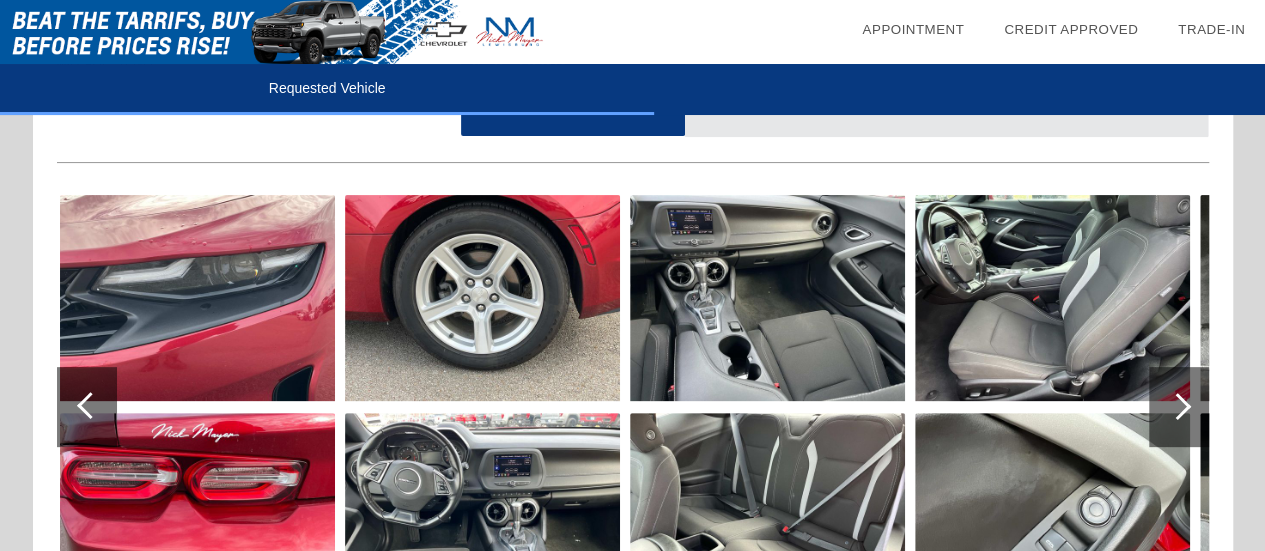 scroll, scrollTop: 200, scrollLeft: 0, axis: vertical 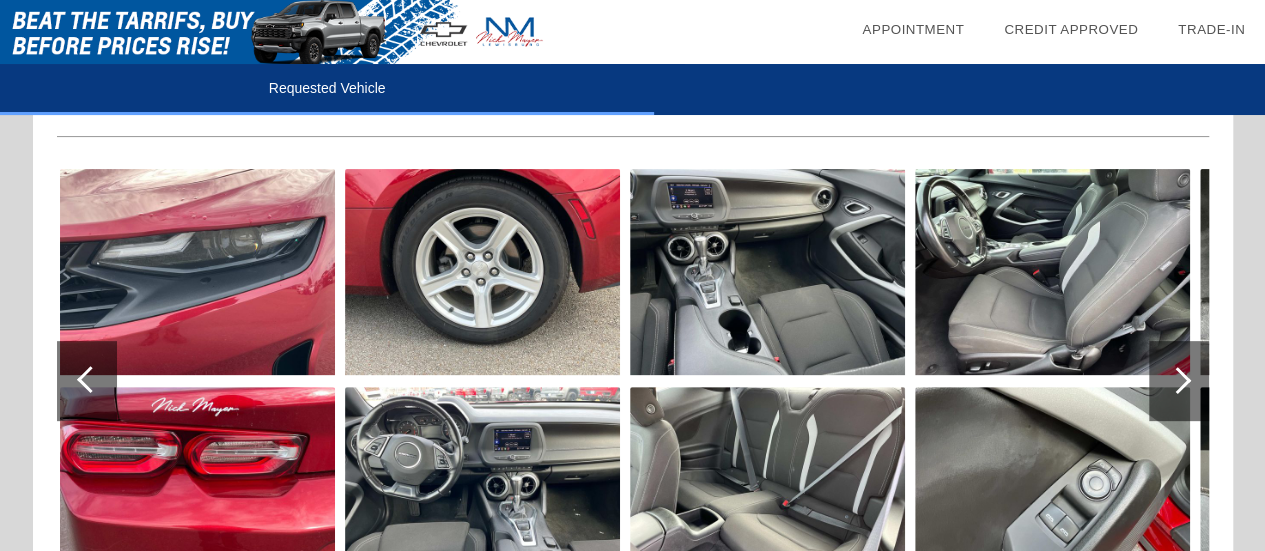 click at bounding box center (90, 379) 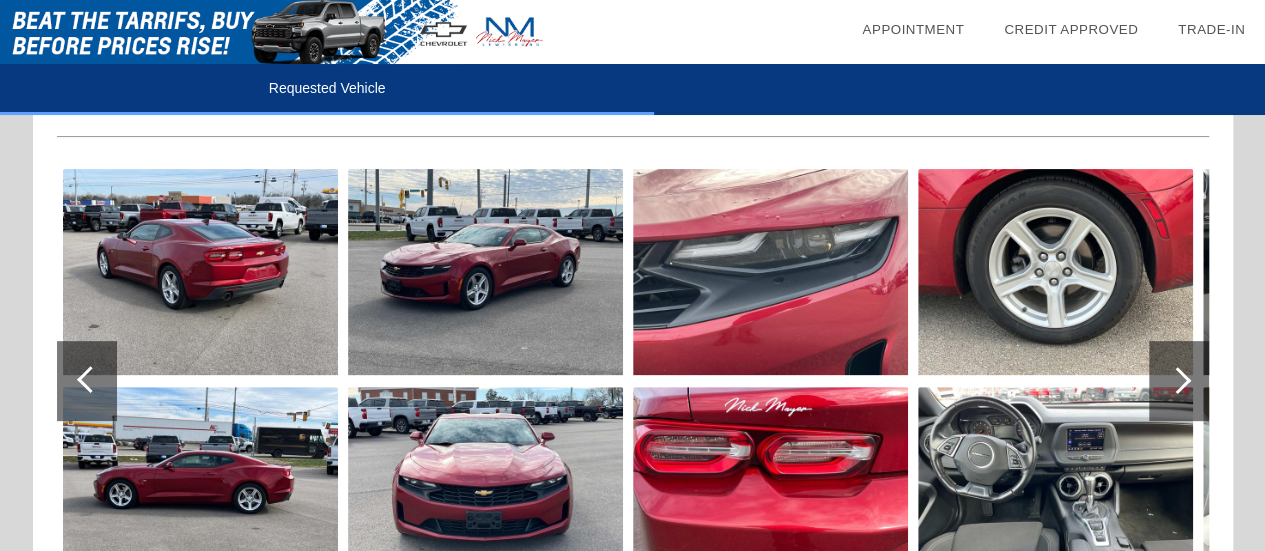 click at bounding box center [90, 379] 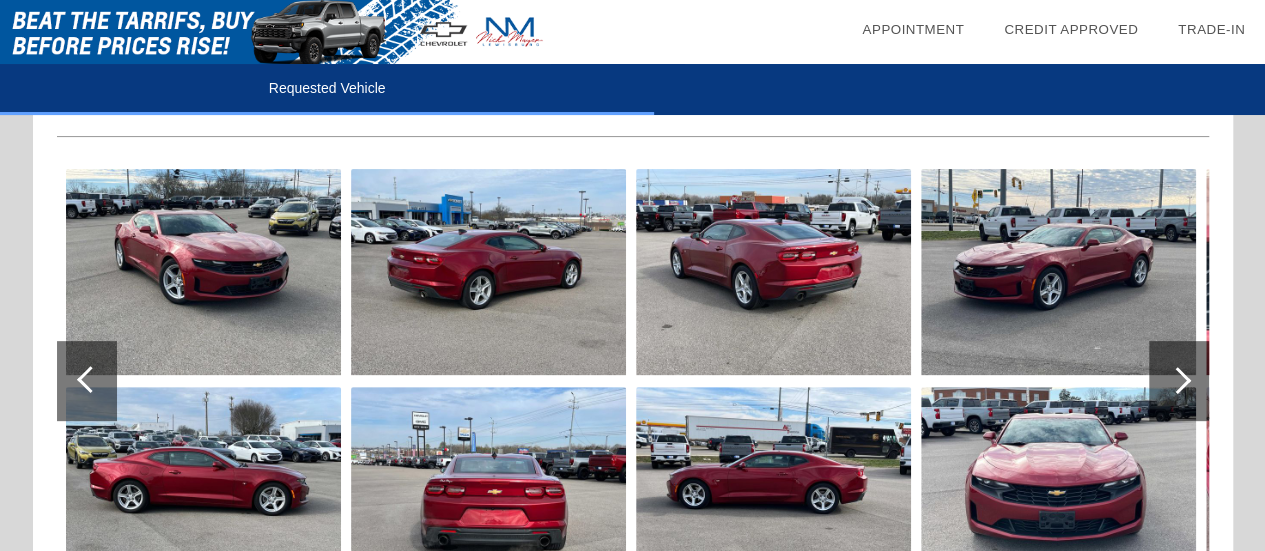 click at bounding box center [90, 379] 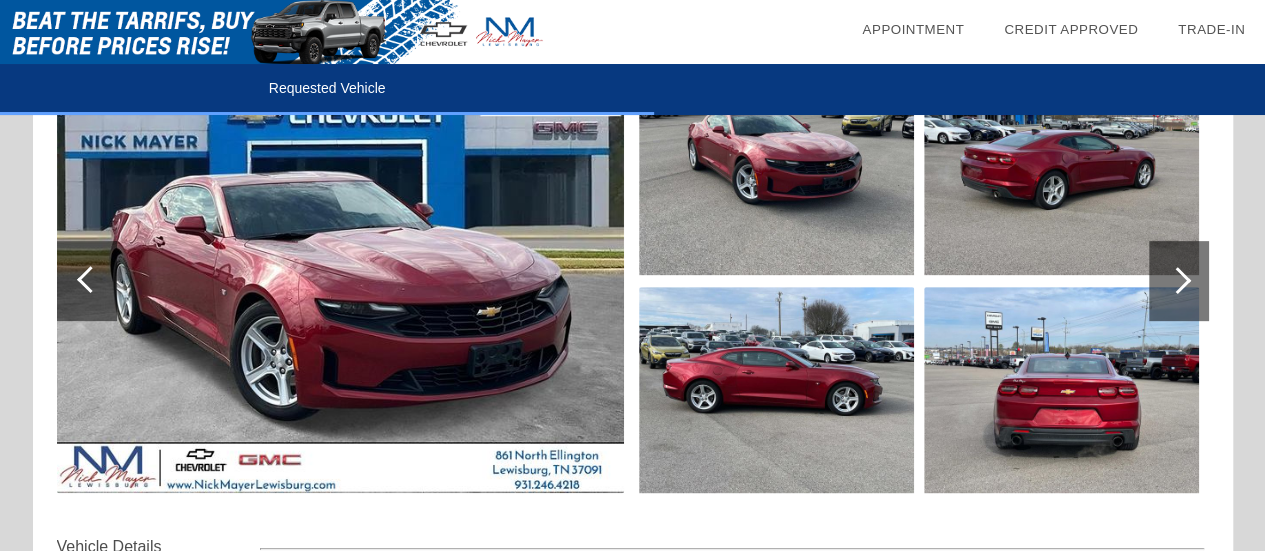 scroll, scrollTop: 300, scrollLeft: 0, axis: vertical 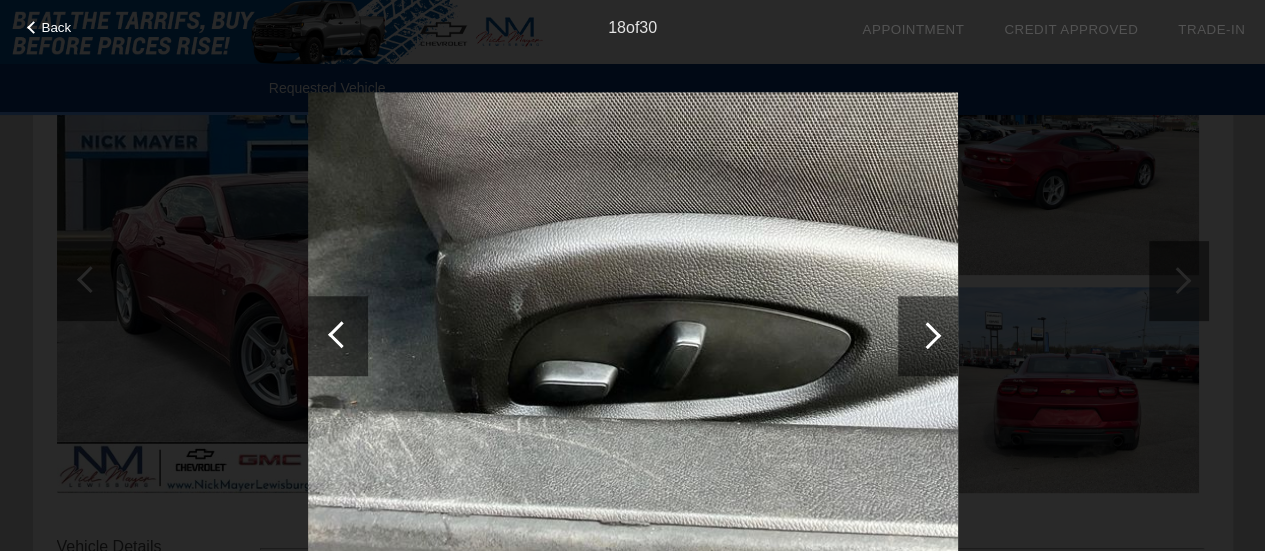 click at bounding box center [927, 335] 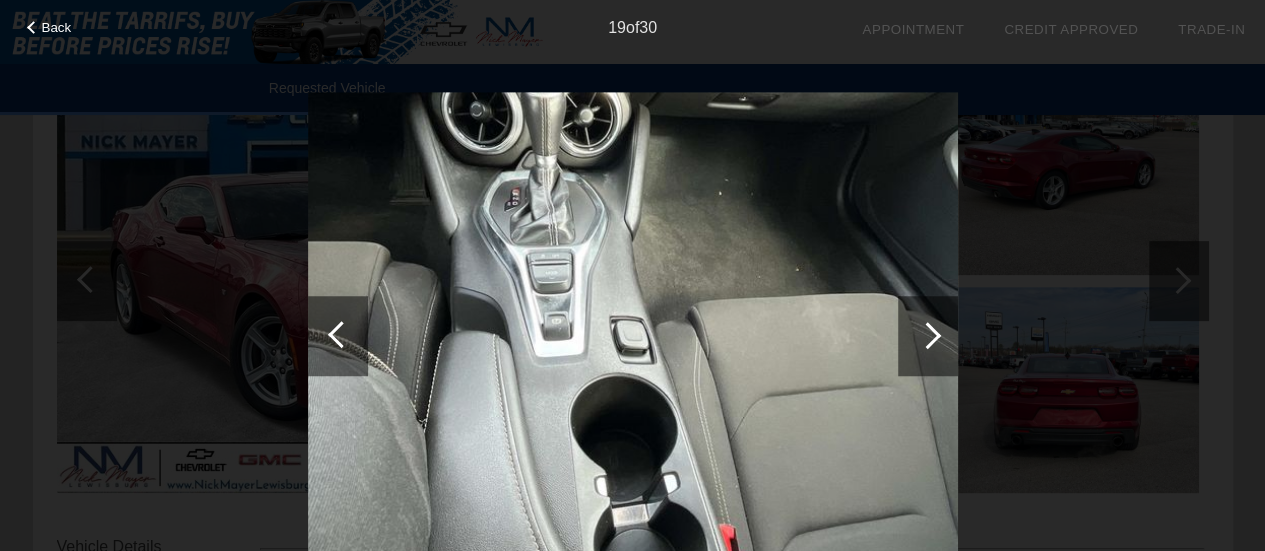 click at bounding box center [341, 334] 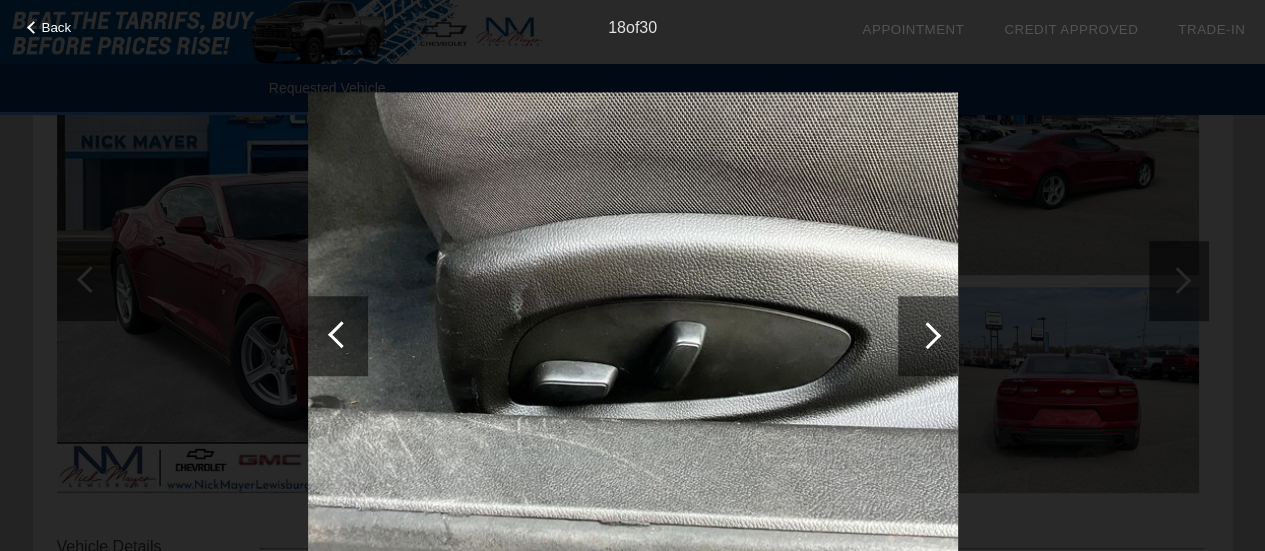 click at bounding box center [341, 334] 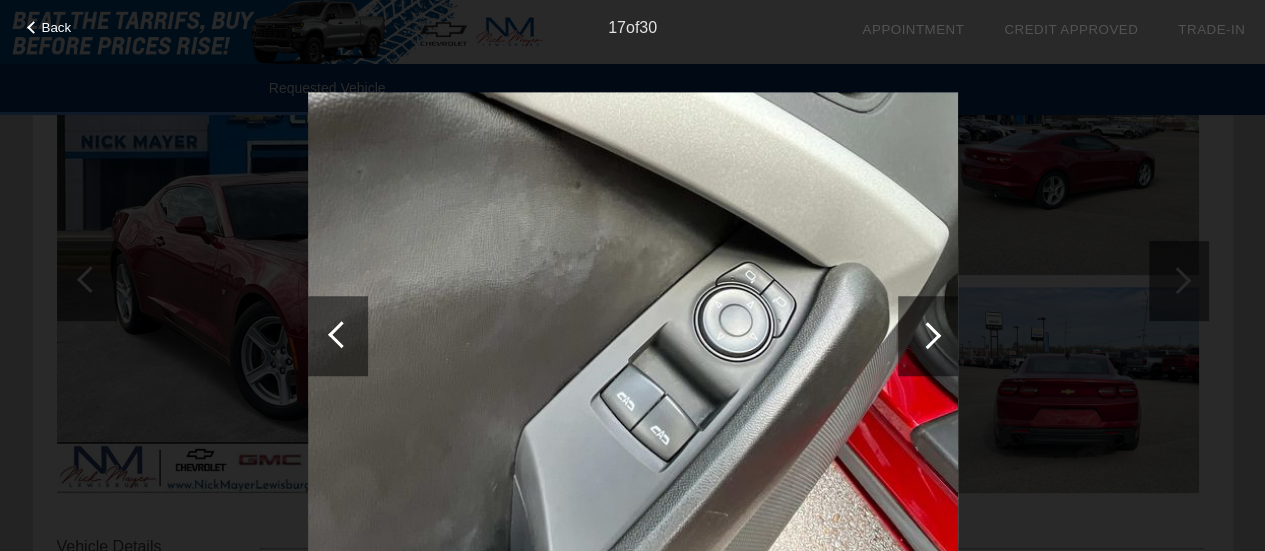 click at bounding box center [341, 334] 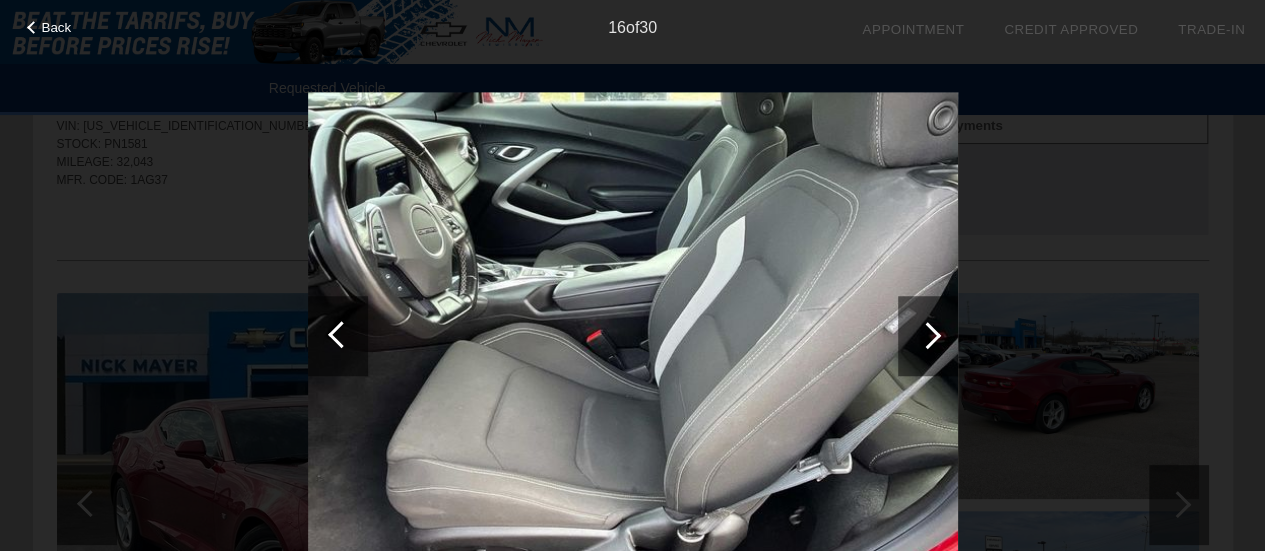 scroll, scrollTop: 0, scrollLeft: 0, axis: both 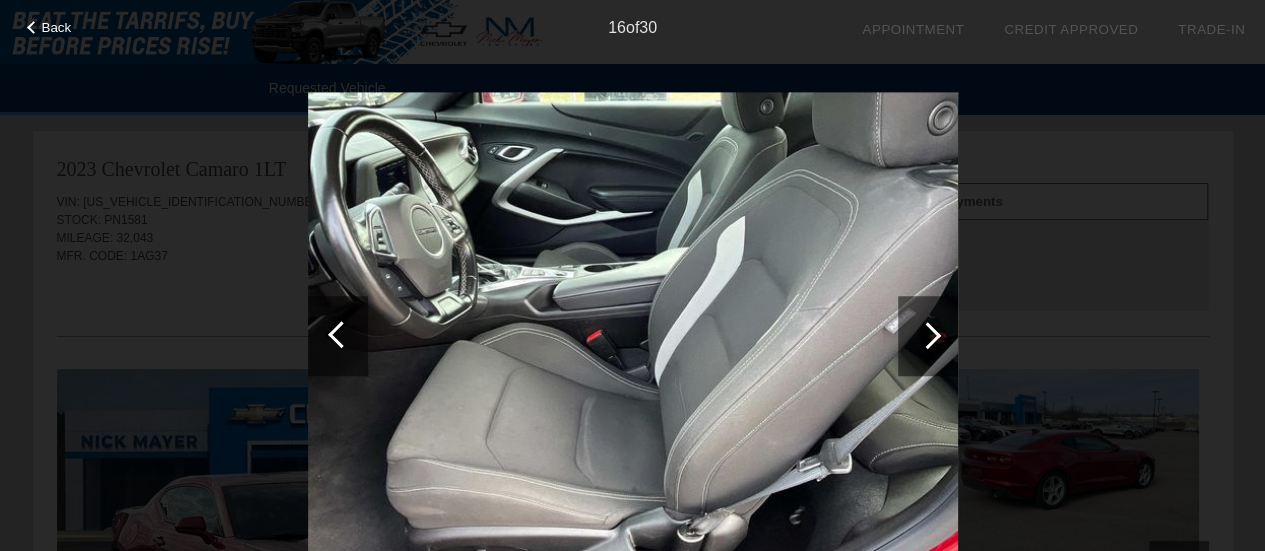 click on "Back" at bounding box center [57, 27] 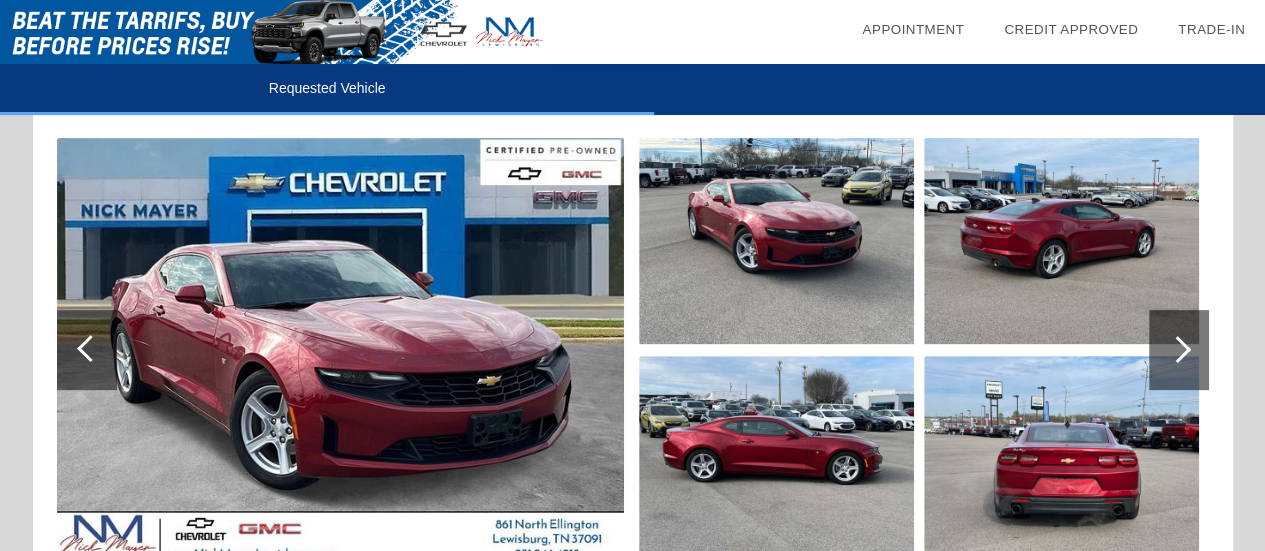 scroll, scrollTop: 200, scrollLeft: 0, axis: vertical 